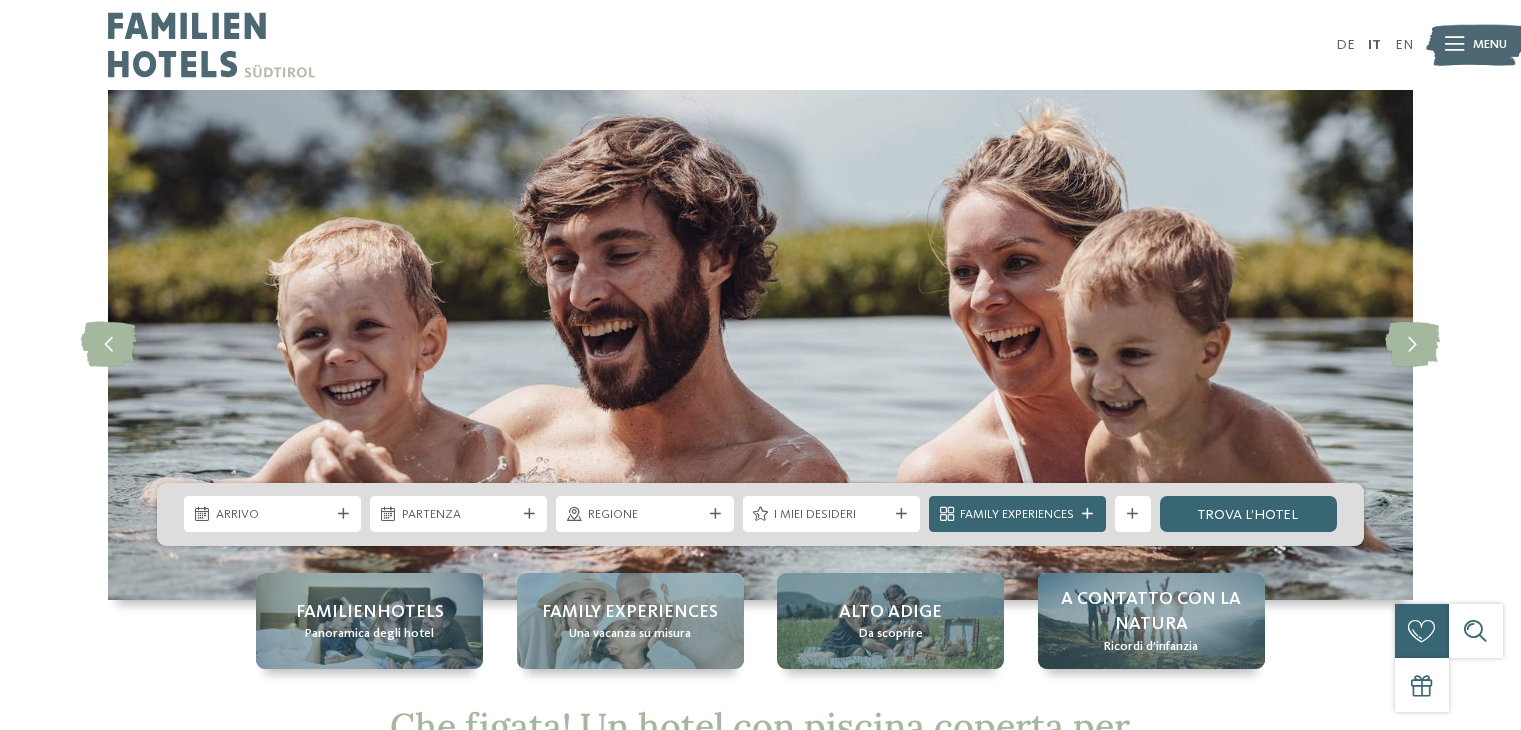scroll, scrollTop: 0, scrollLeft: 0, axis: both 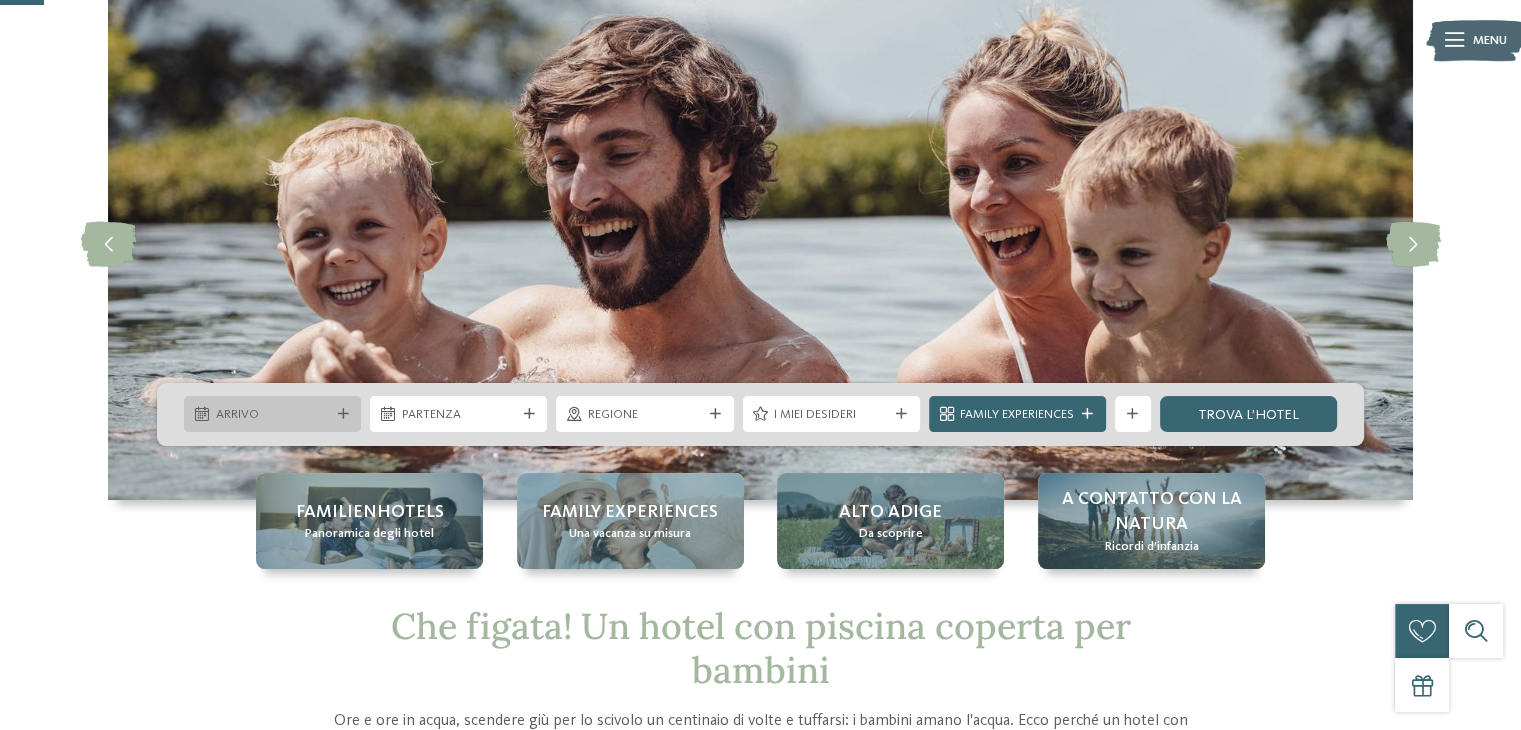 click on "Arrivo" at bounding box center (272, 414) 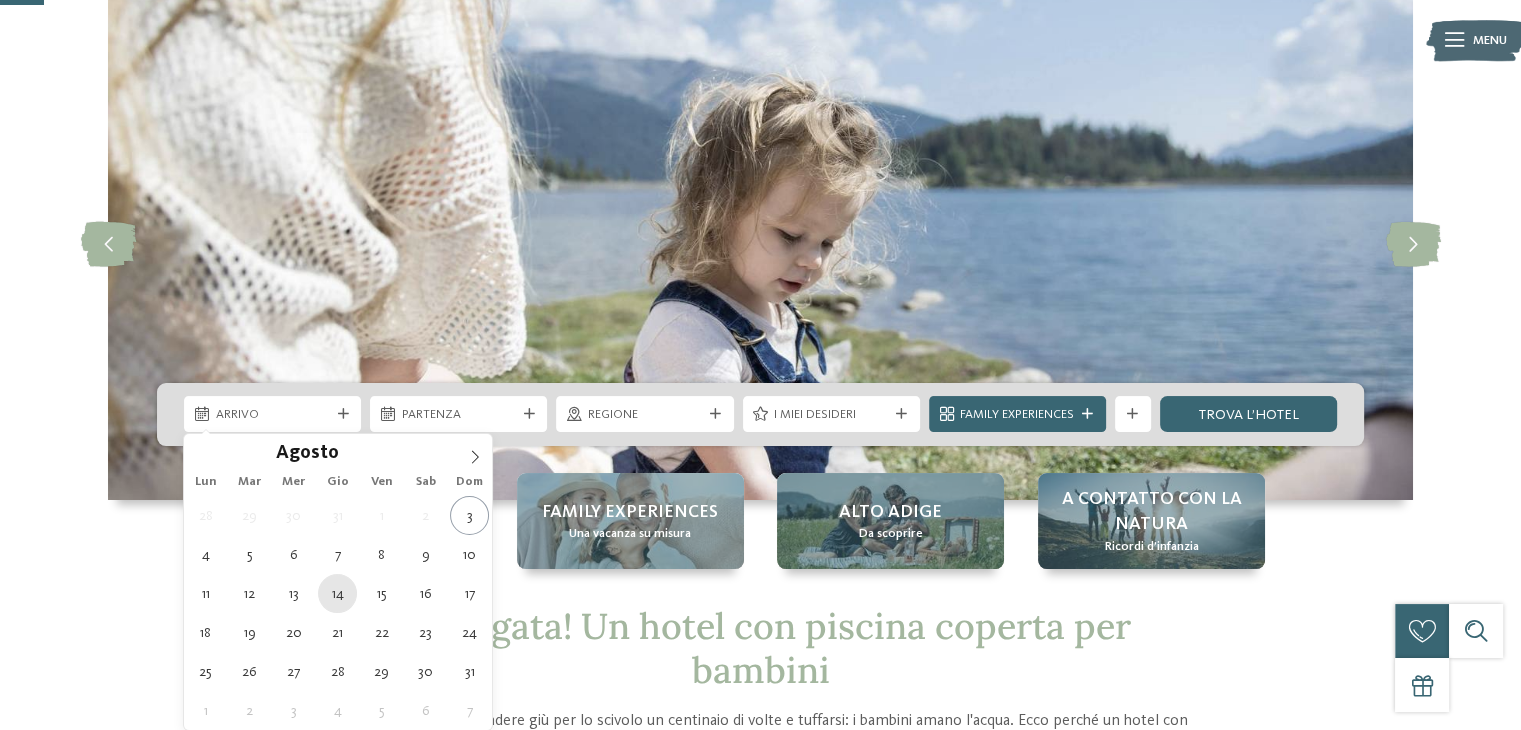 type on "[DATE]" 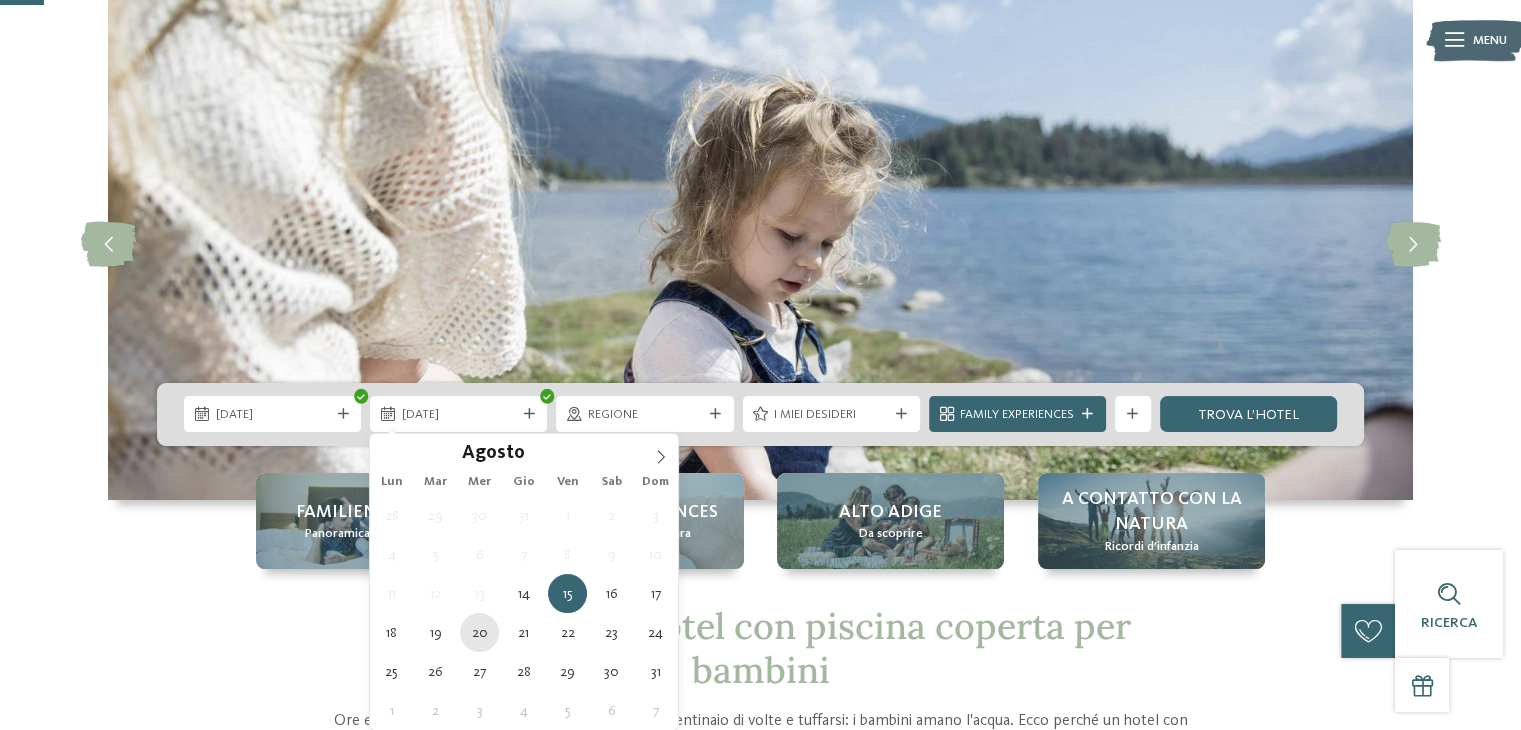 type on "[DATE]" 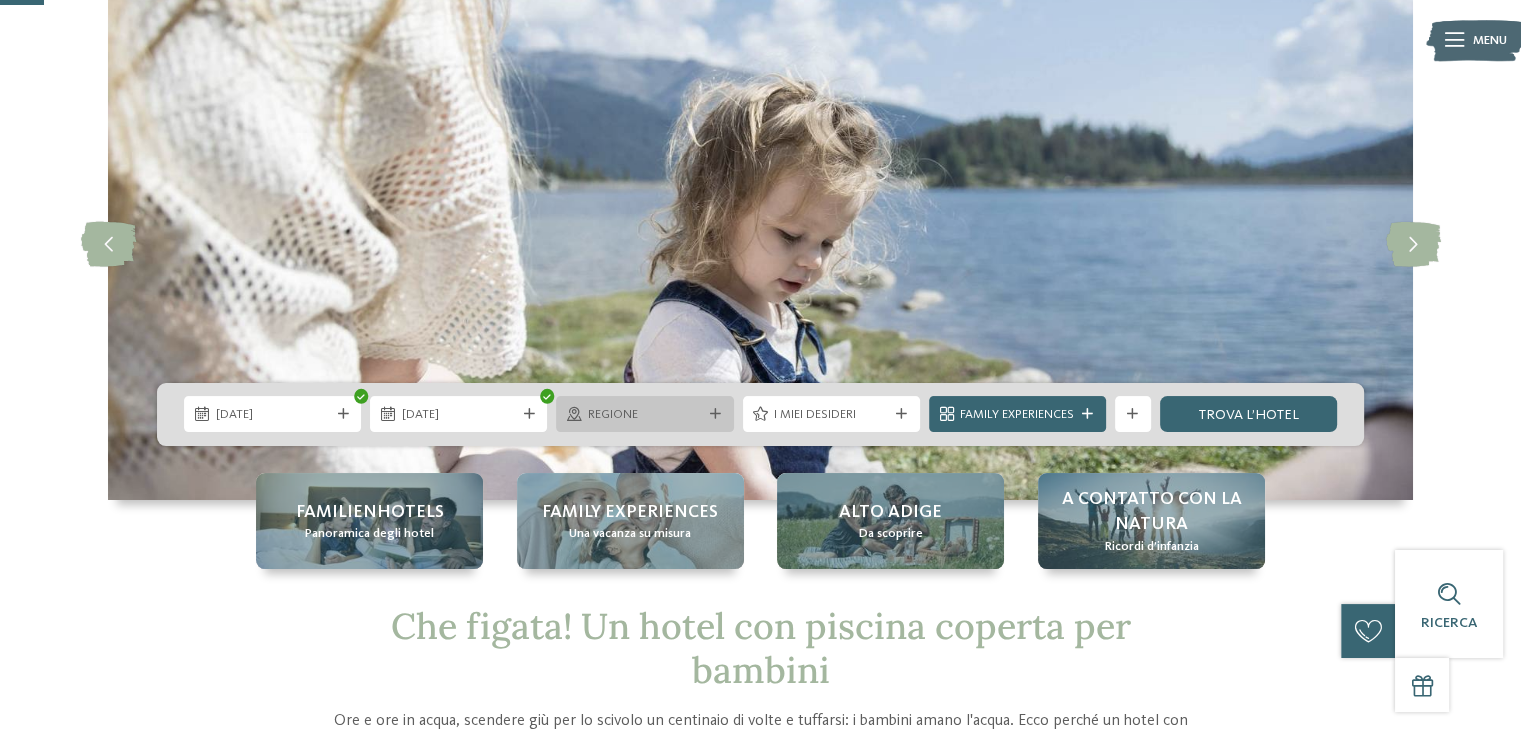 click at bounding box center (715, 414) 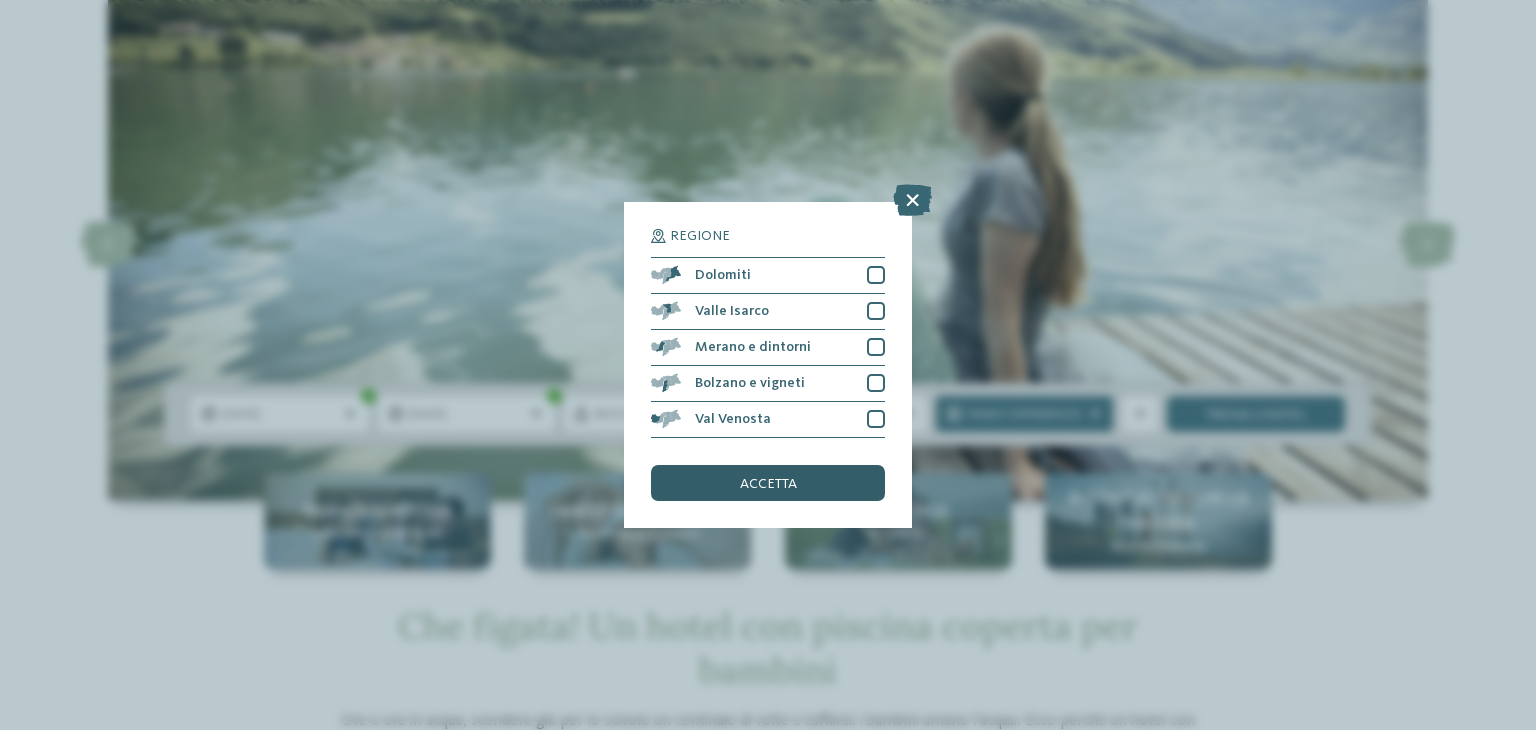 click on "accetta" at bounding box center [768, 484] 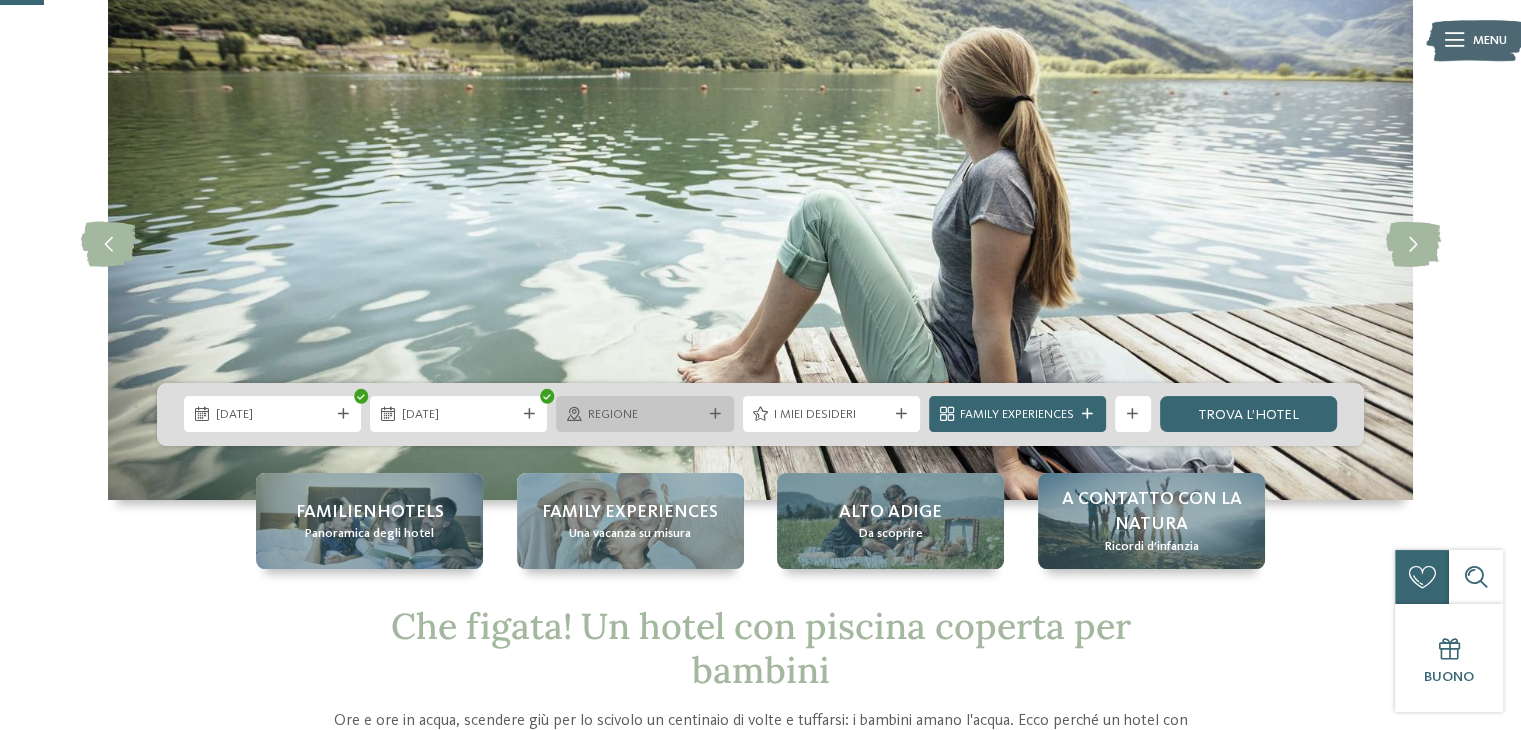click on "Regione" at bounding box center (645, 415) 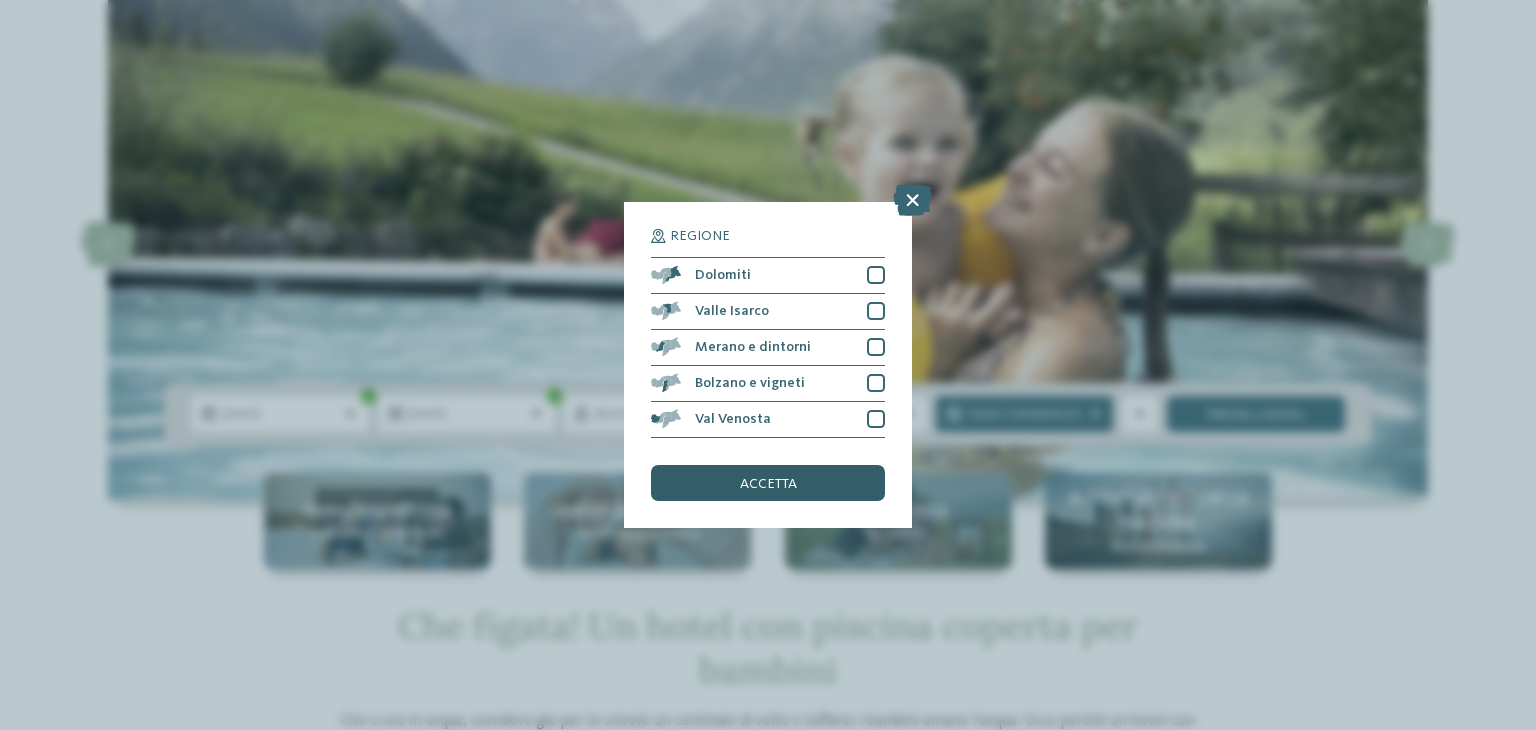 click on "accetta" at bounding box center (768, 484) 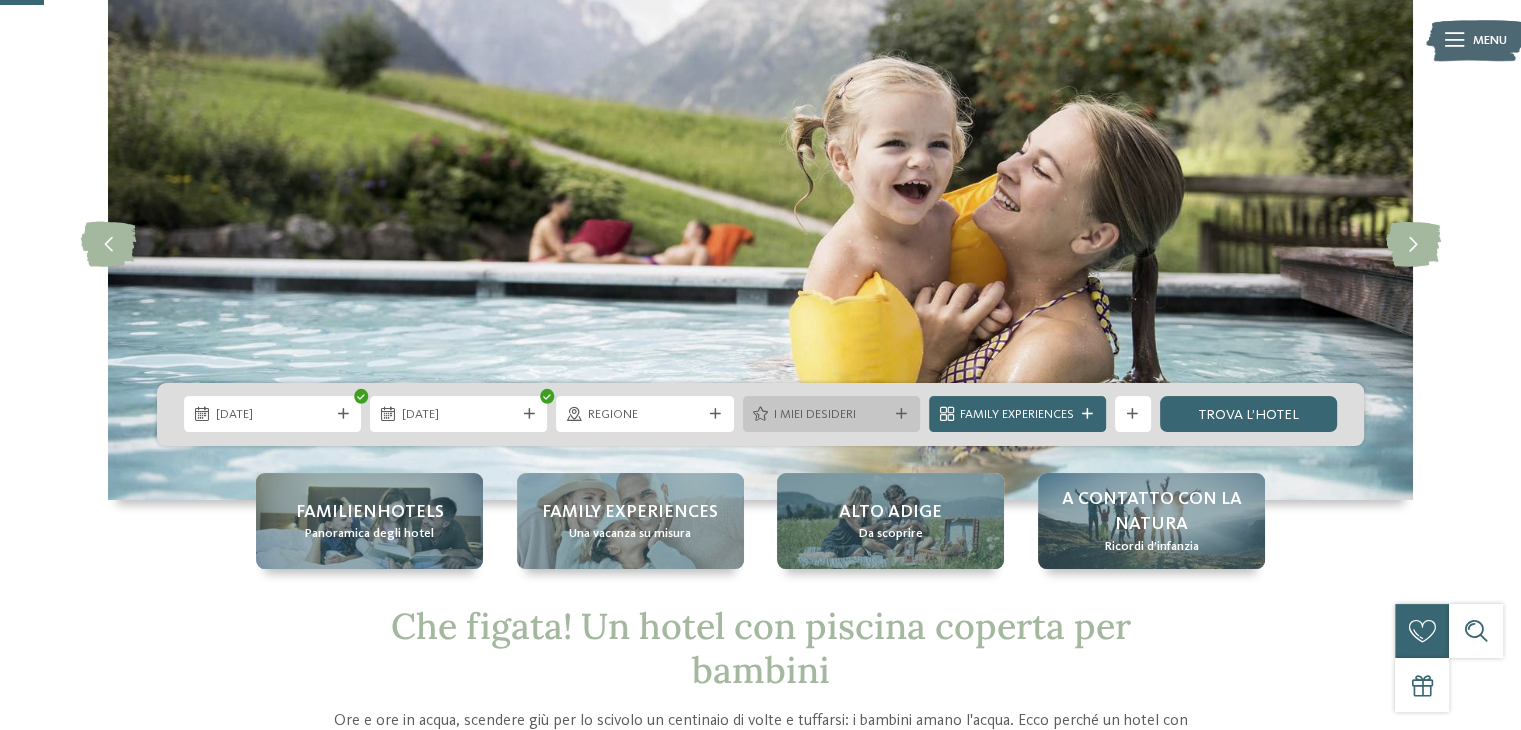 click at bounding box center [901, 414] 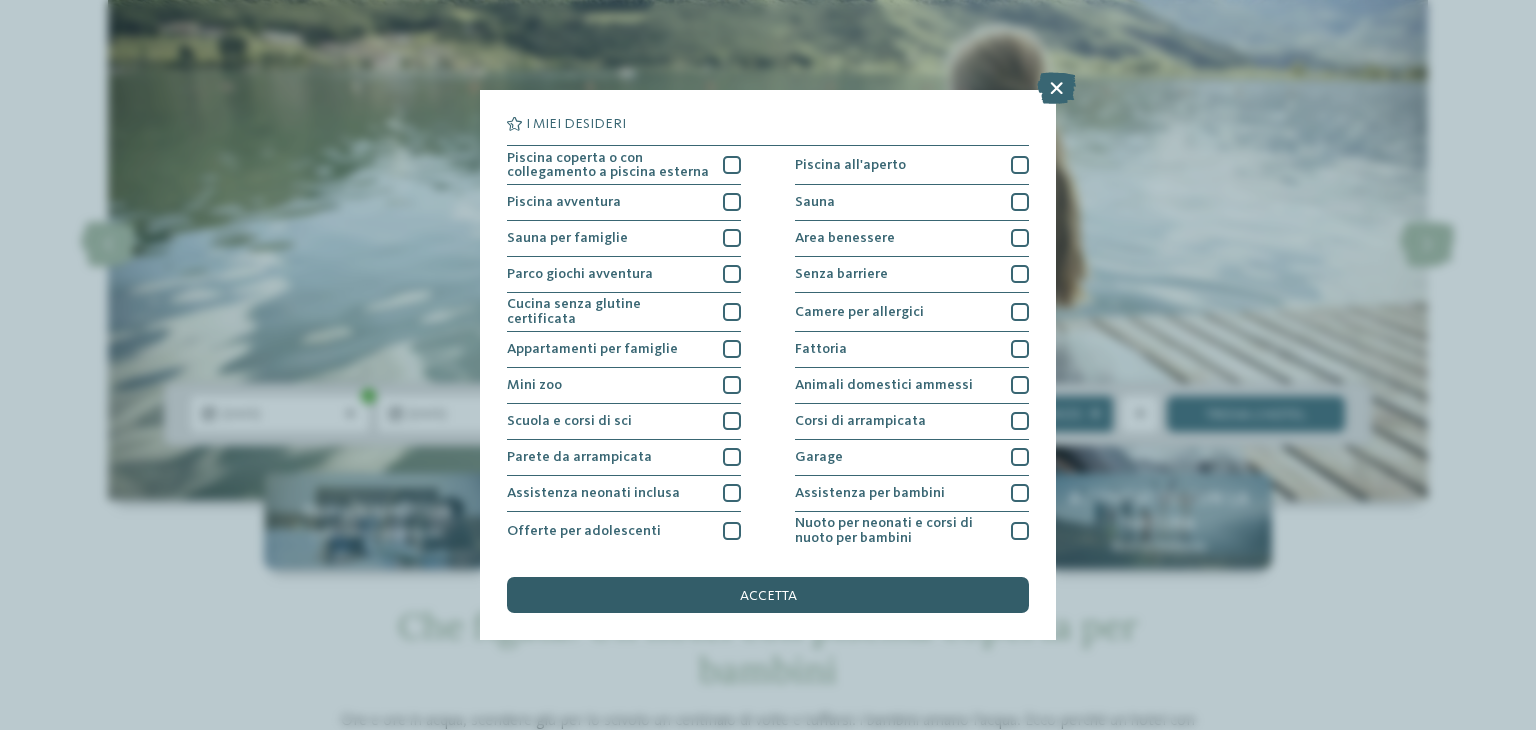 click on "accetta" at bounding box center (768, 596) 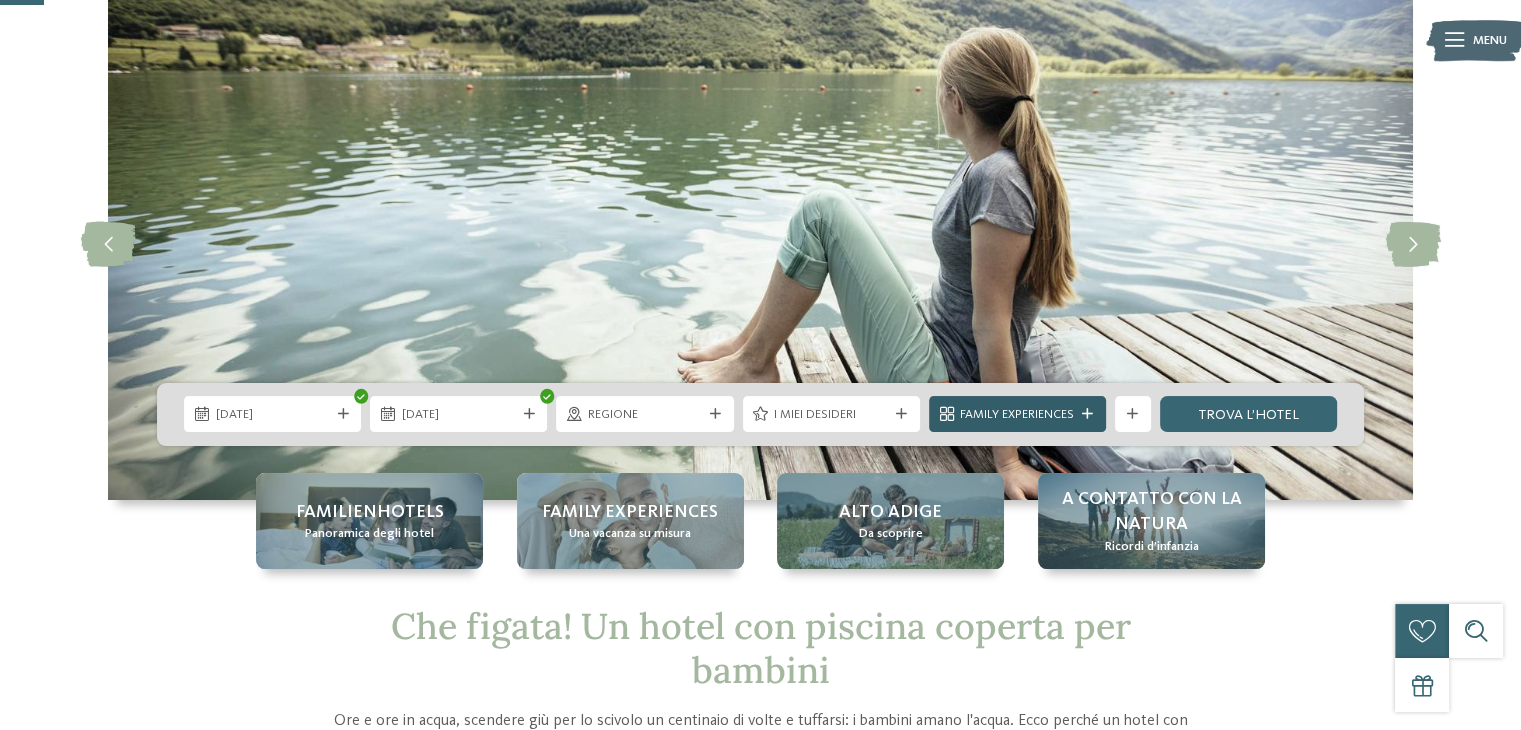 click at bounding box center (1087, 414) 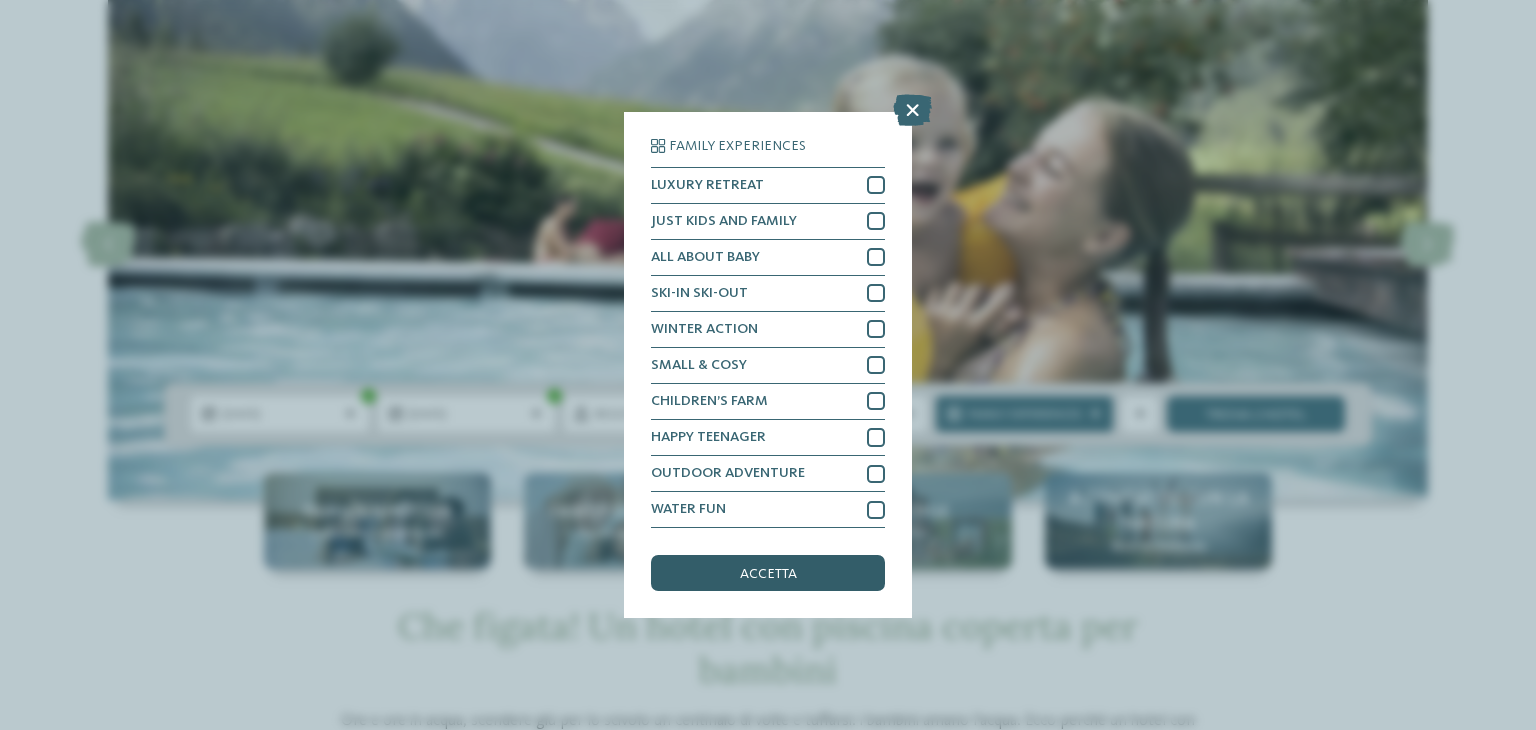 click on "accetta" at bounding box center [768, 574] 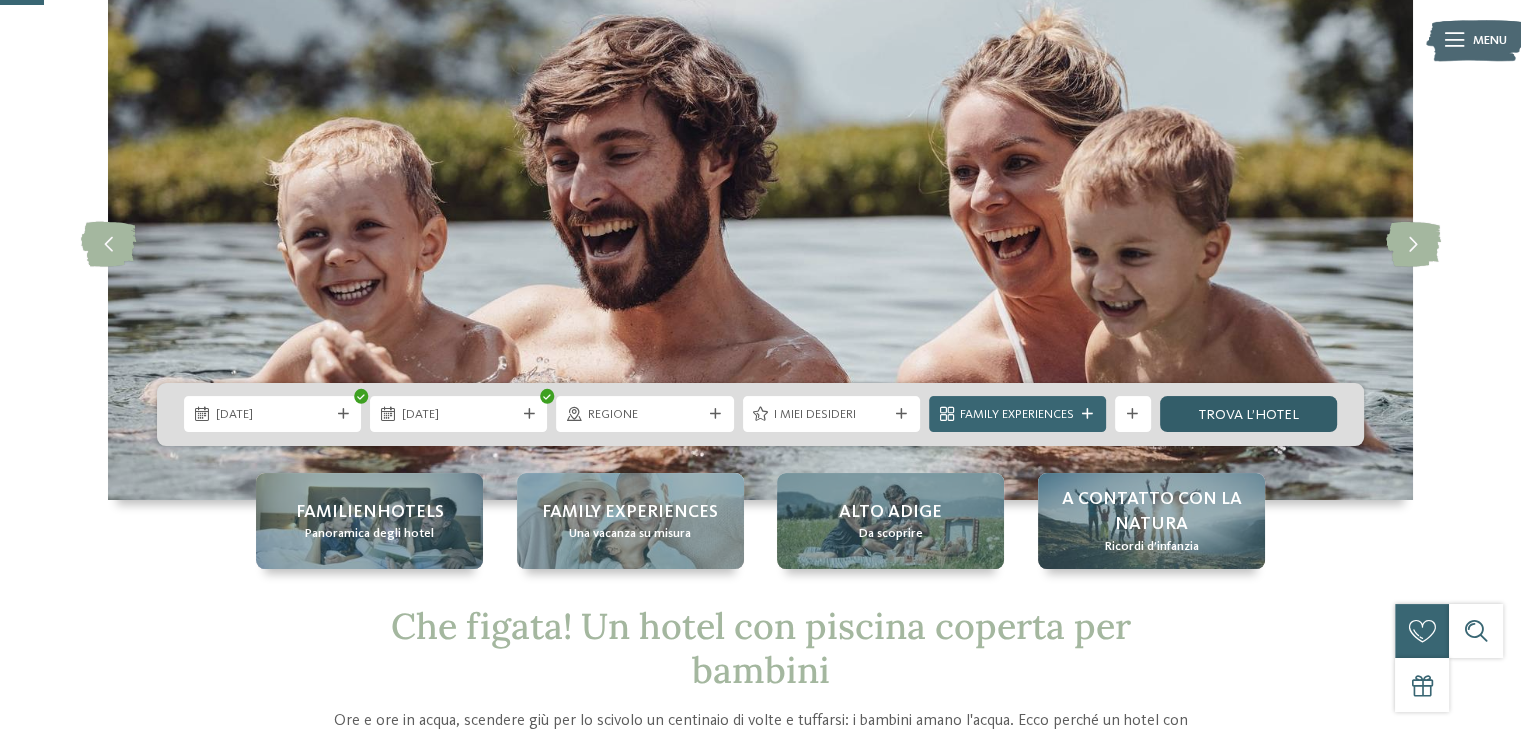 click on "trova l’hotel" at bounding box center [1248, 414] 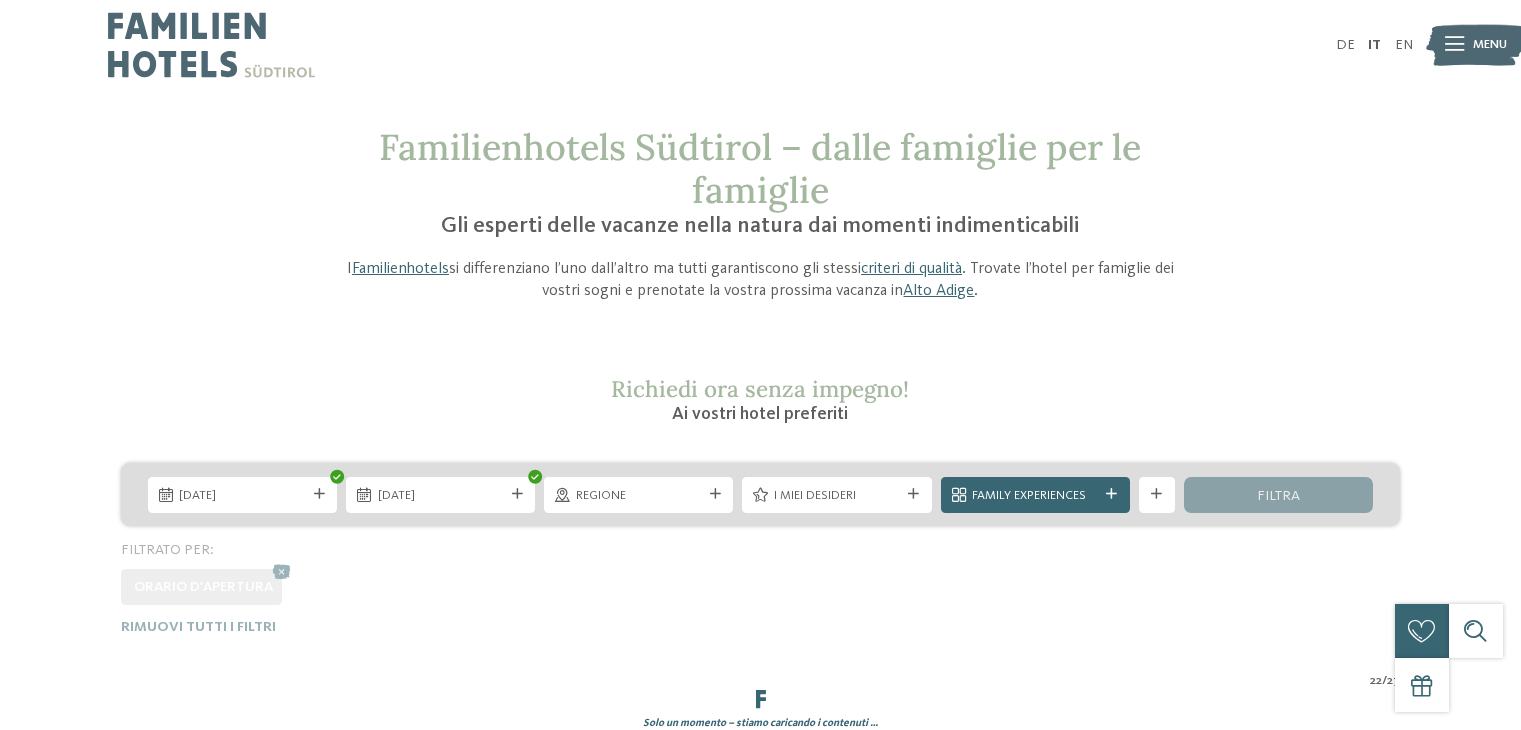 scroll, scrollTop: 0, scrollLeft: 0, axis: both 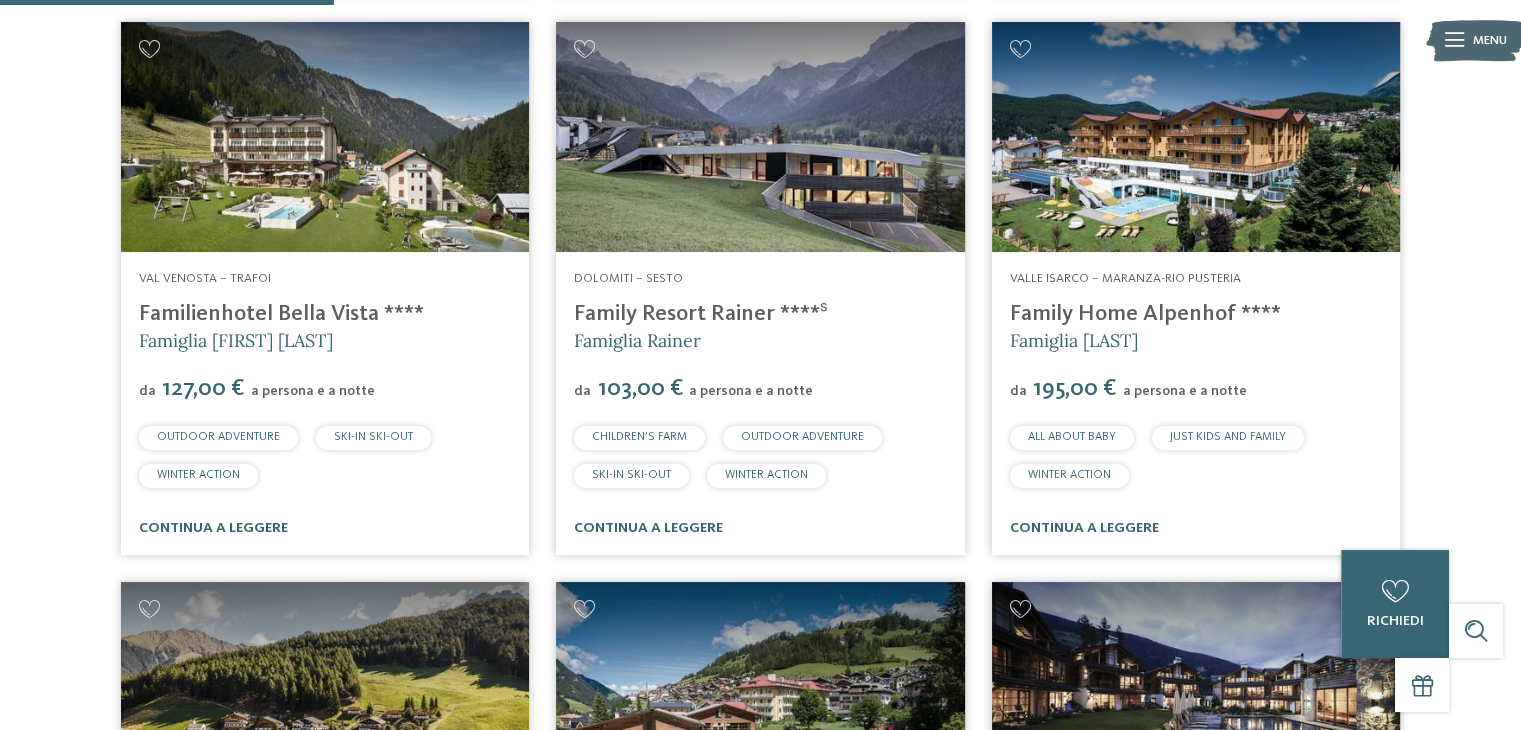 click on "Family Home Alpenhof ****" at bounding box center [1145, 314] 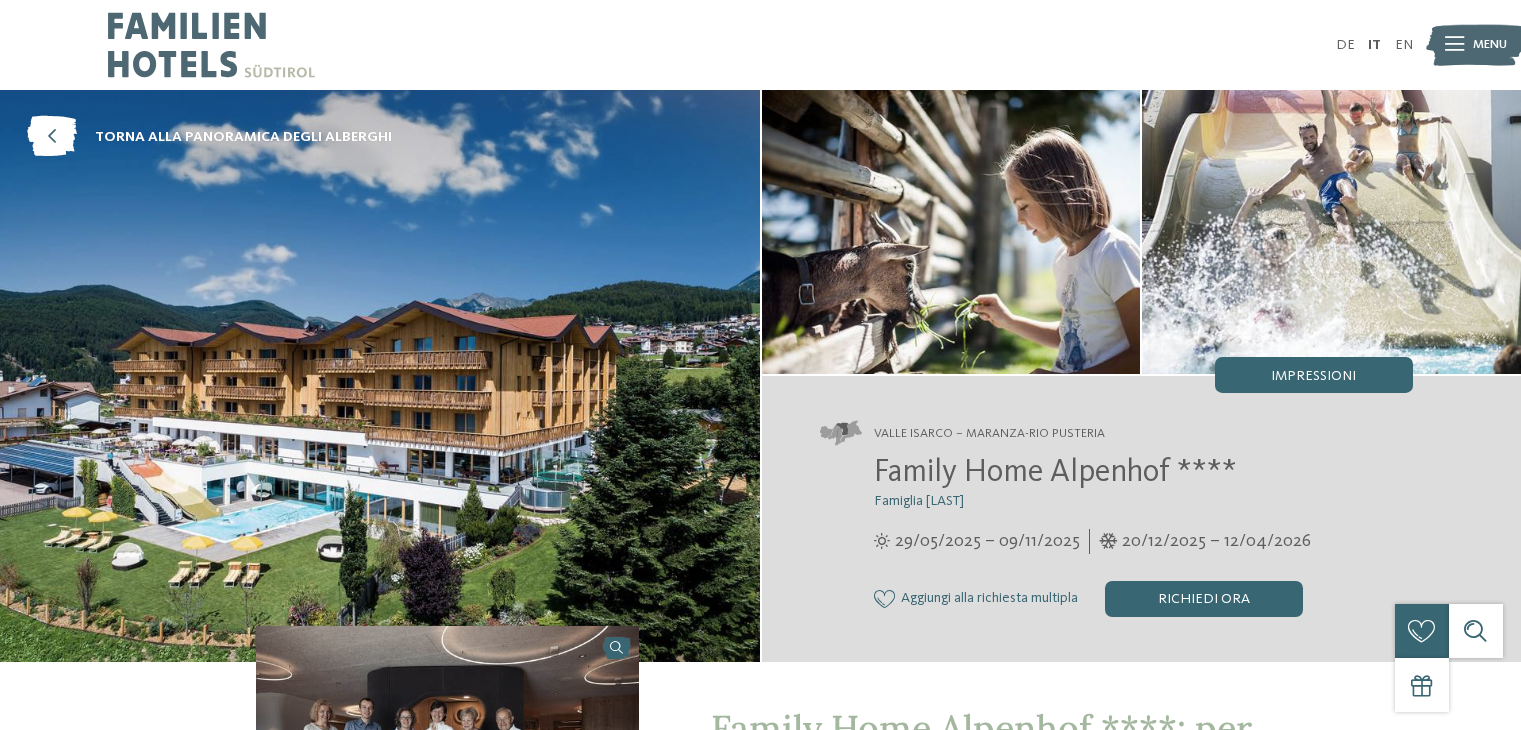 scroll, scrollTop: 0, scrollLeft: 0, axis: both 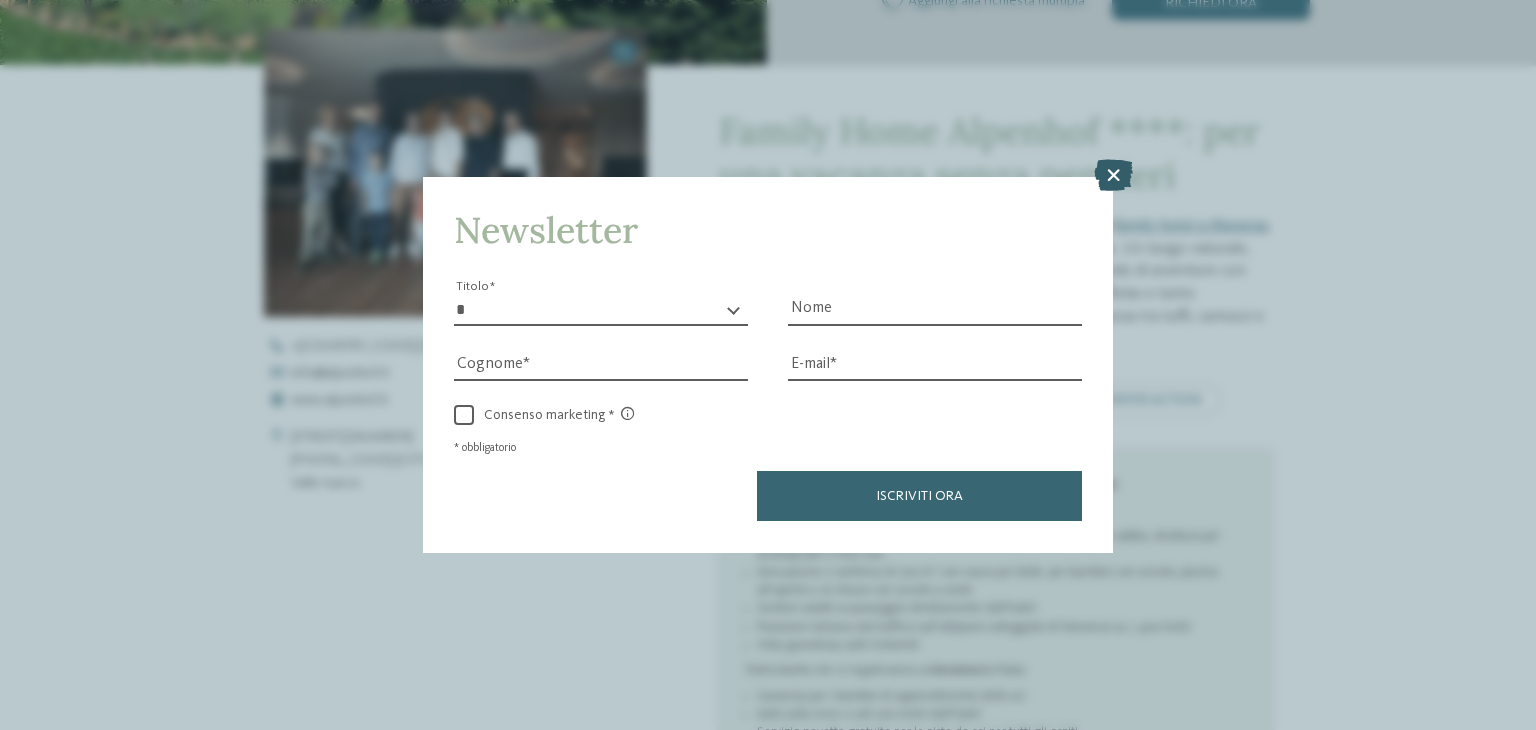 click at bounding box center (1113, 176) 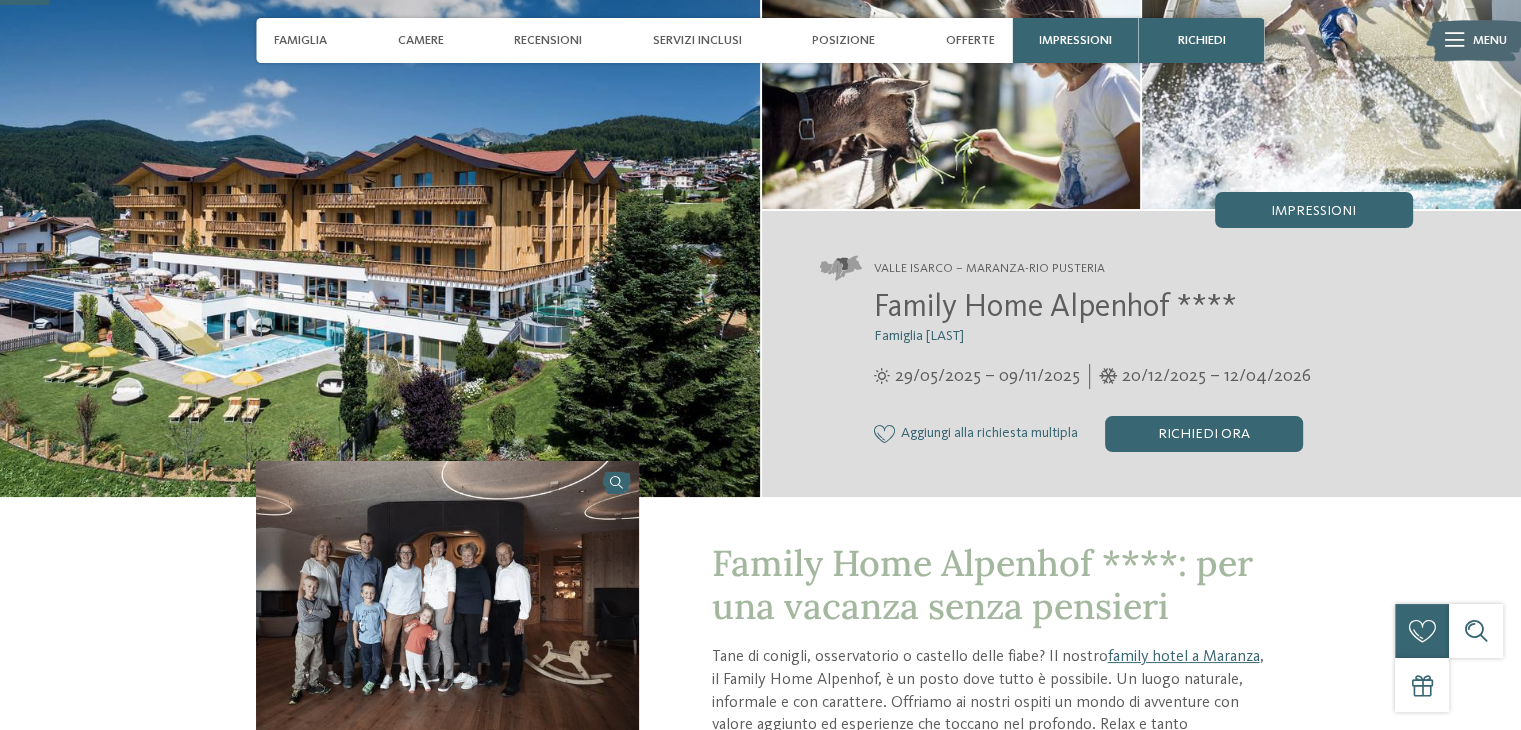 scroll, scrollTop: 200, scrollLeft: 0, axis: vertical 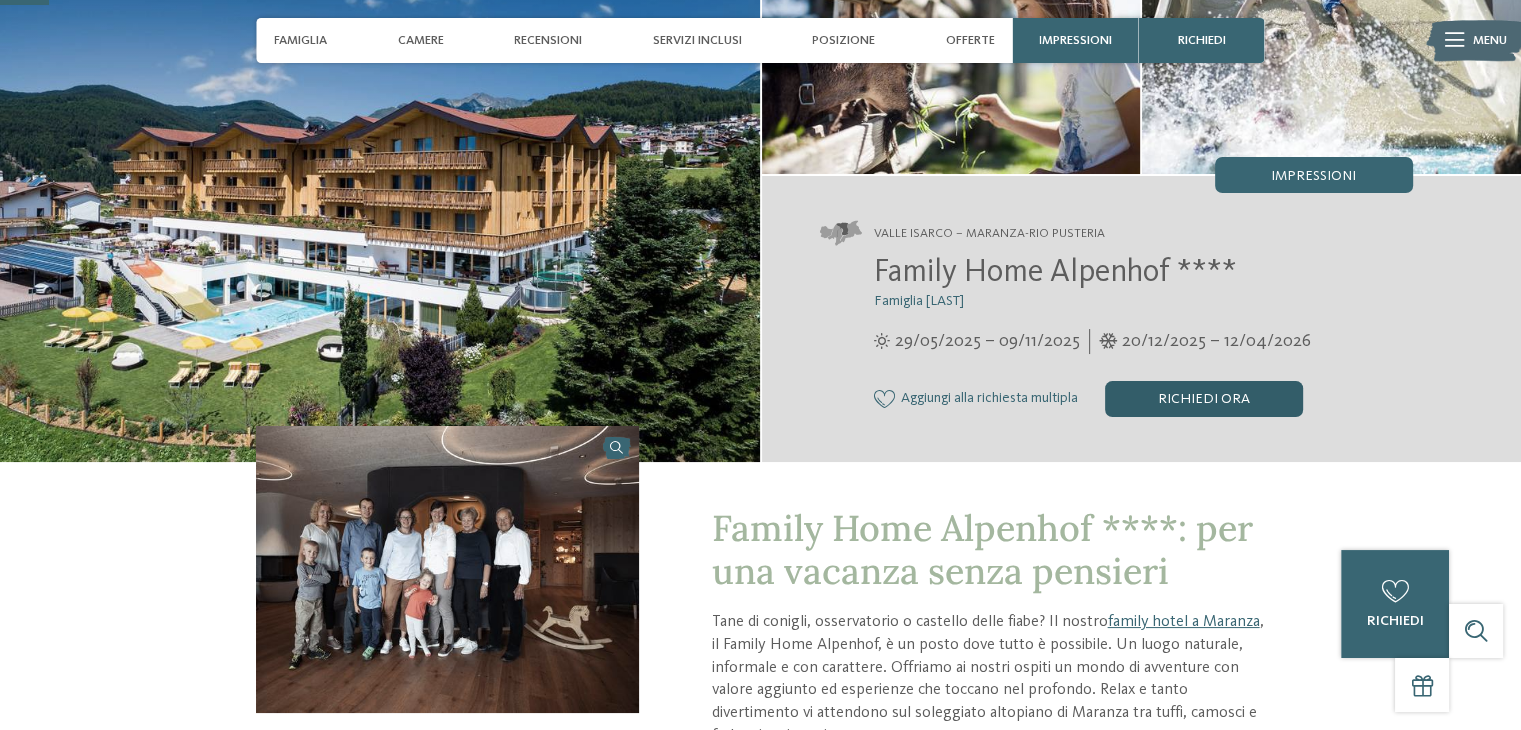 click on "Richiedi ora" at bounding box center [1204, 399] 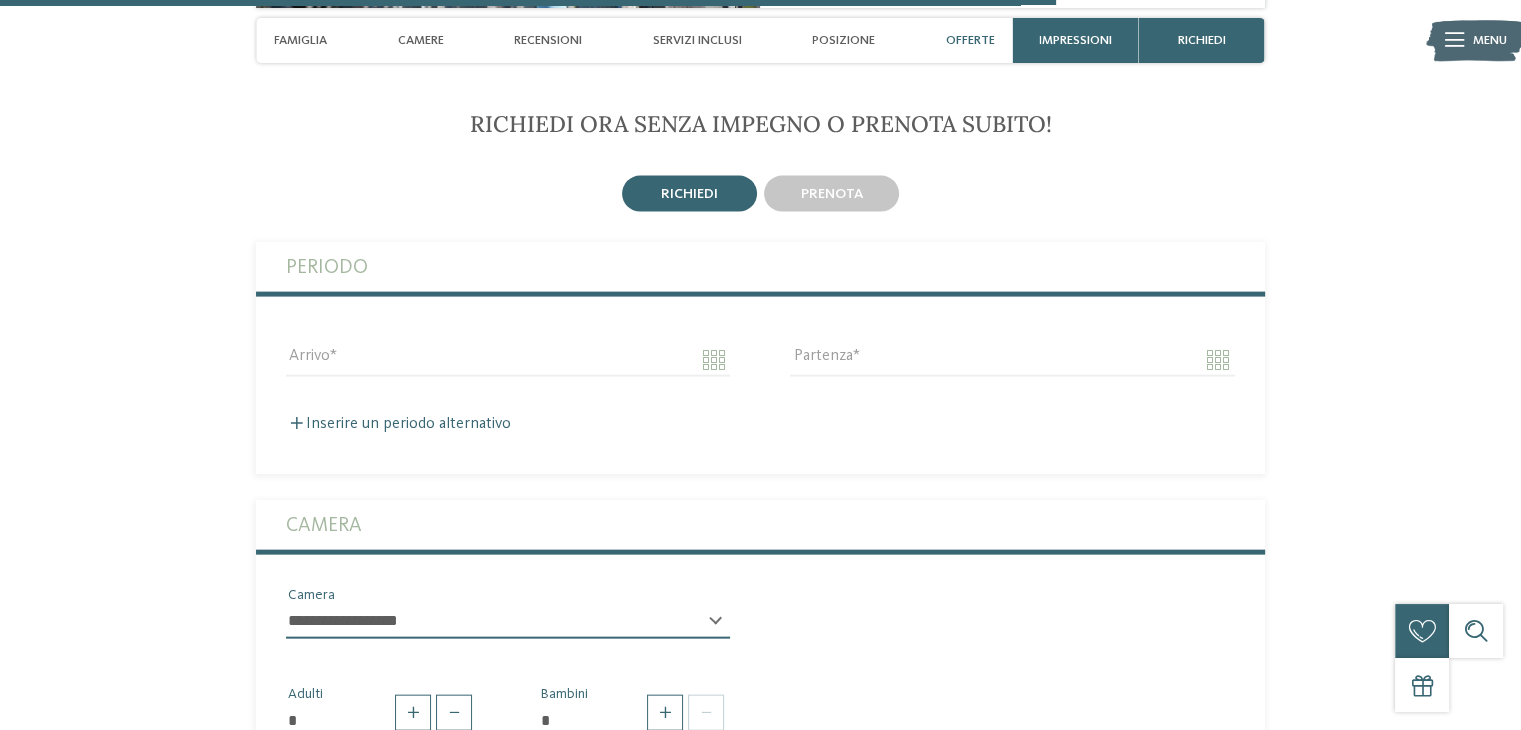 scroll, scrollTop: 4285, scrollLeft: 0, axis: vertical 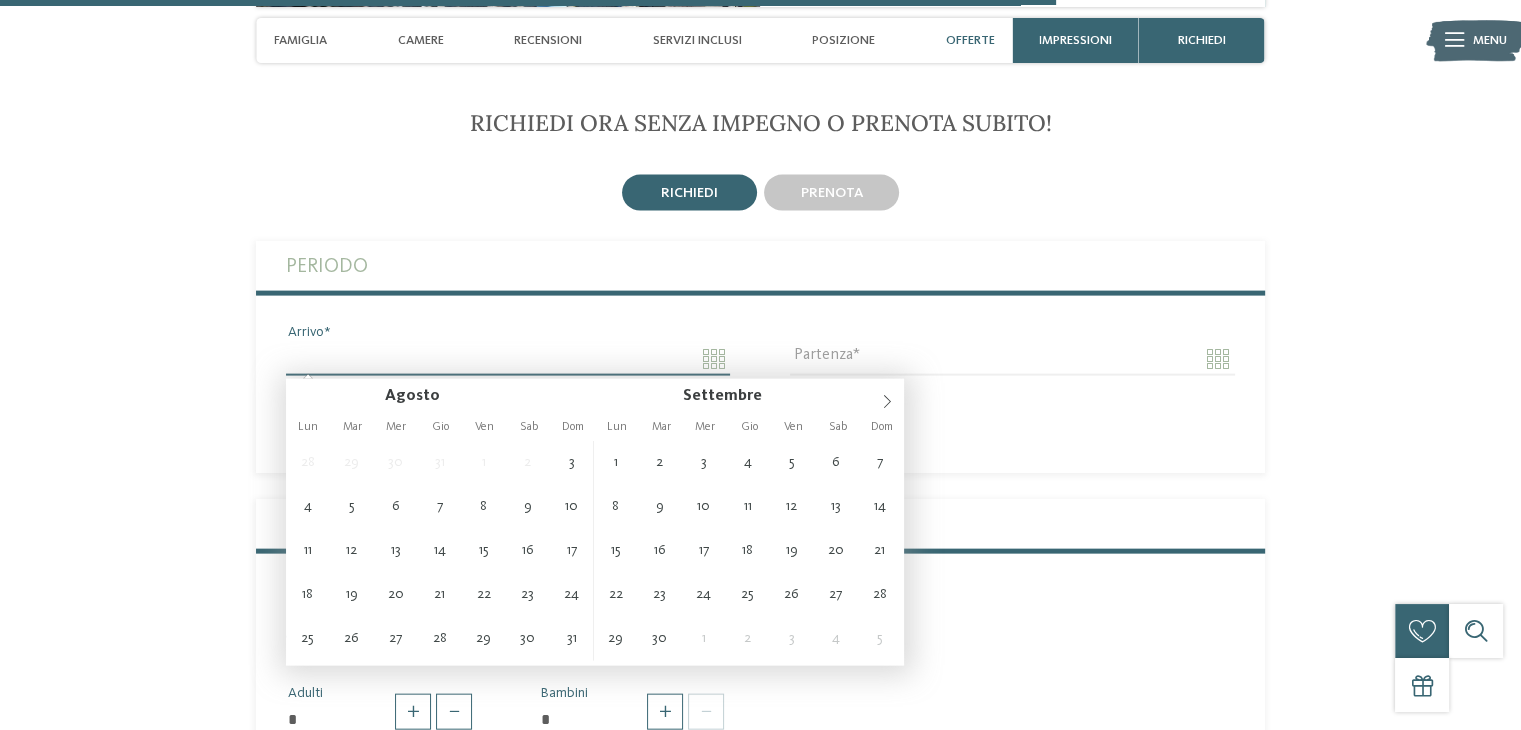 click on "Arrivo" at bounding box center [508, 359] 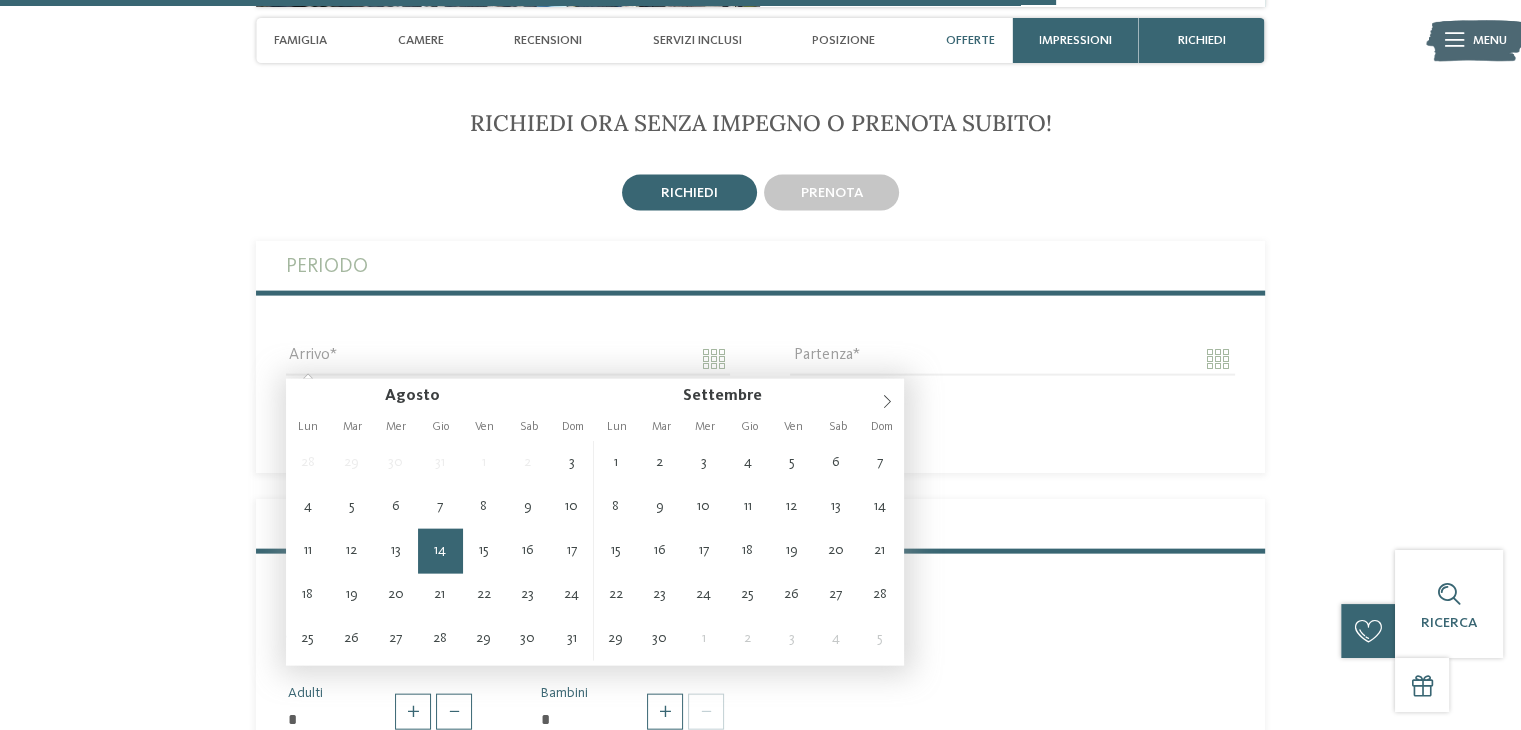 type on "**********" 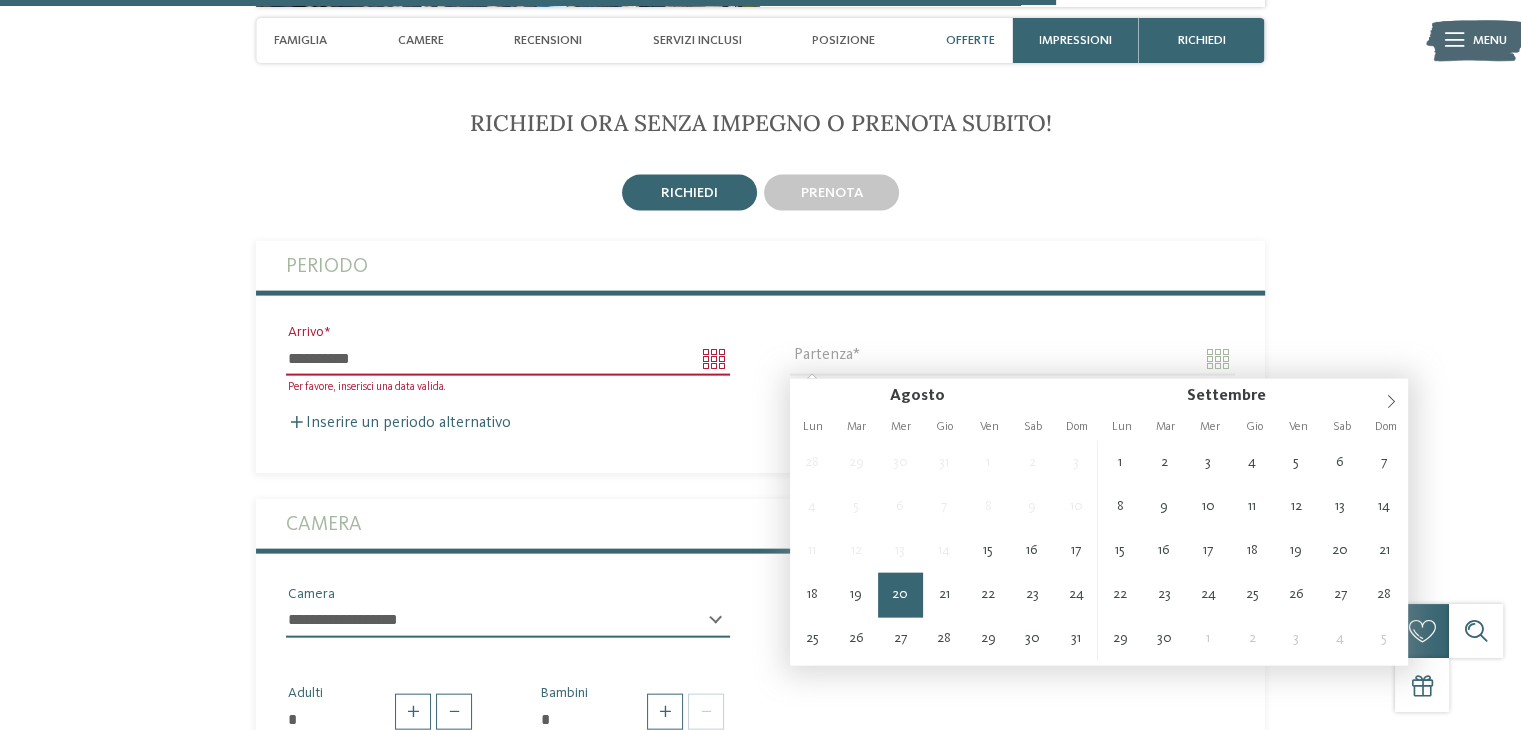 type on "**********" 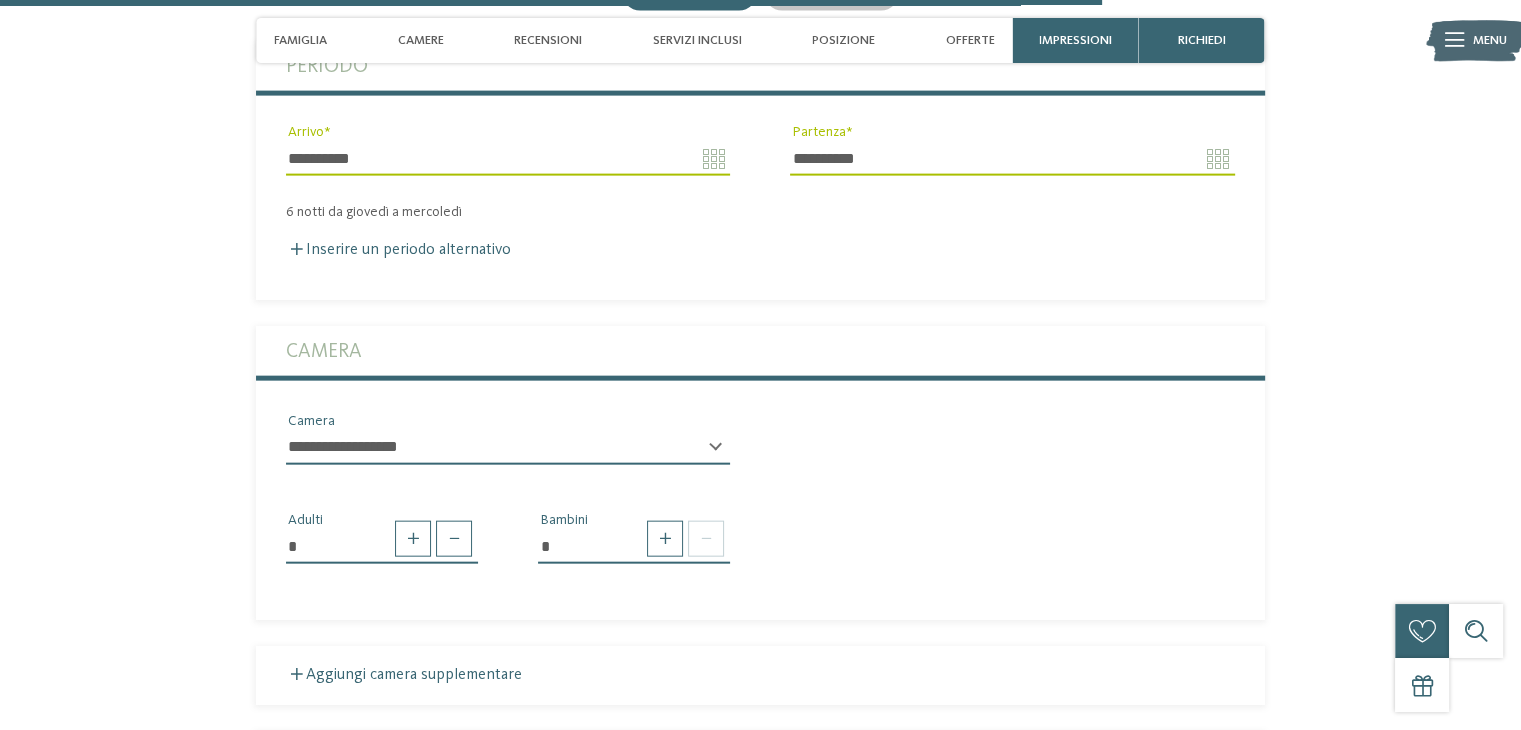 scroll, scrollTop: 4585, scrollLeft: 0, axis: vertical 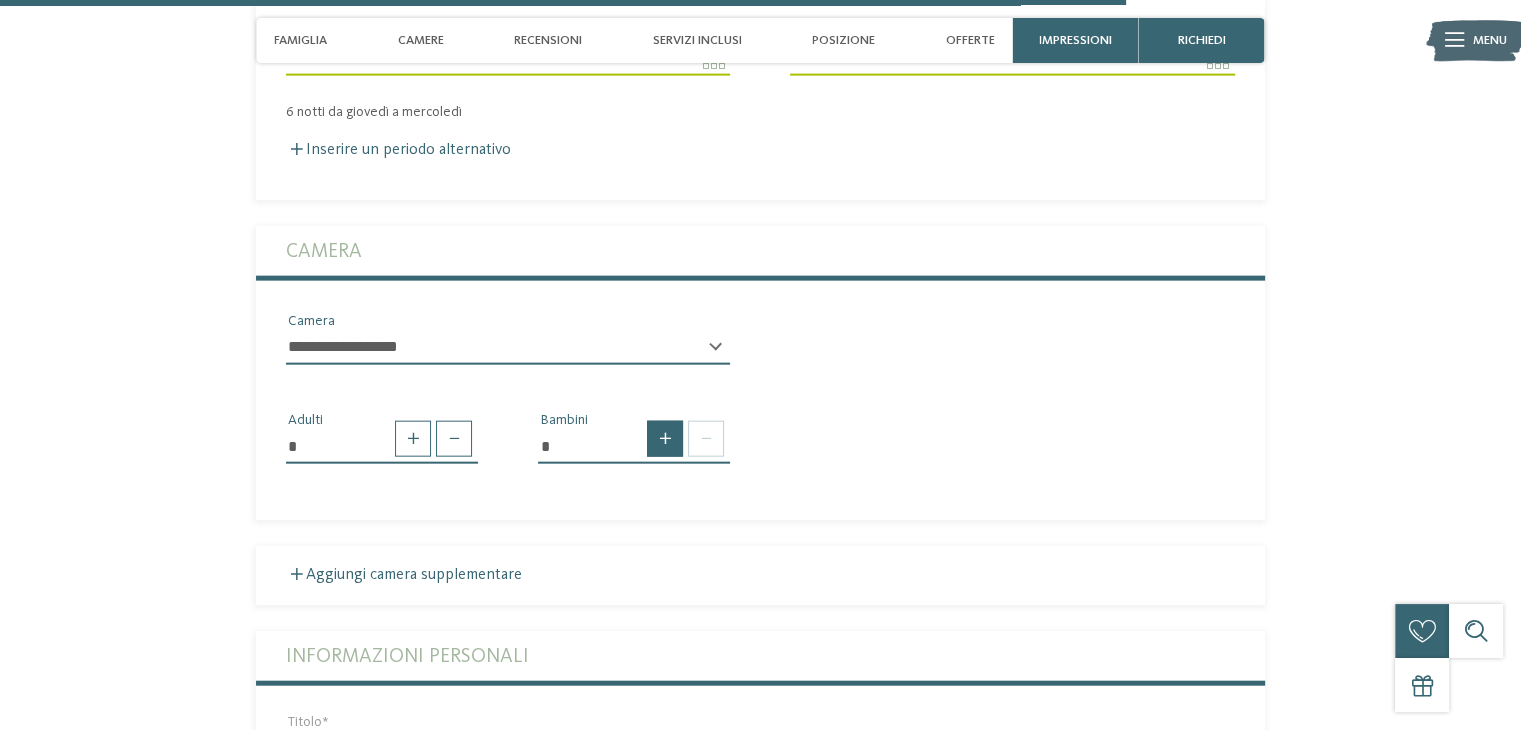 click at bounding box center (665, 439) 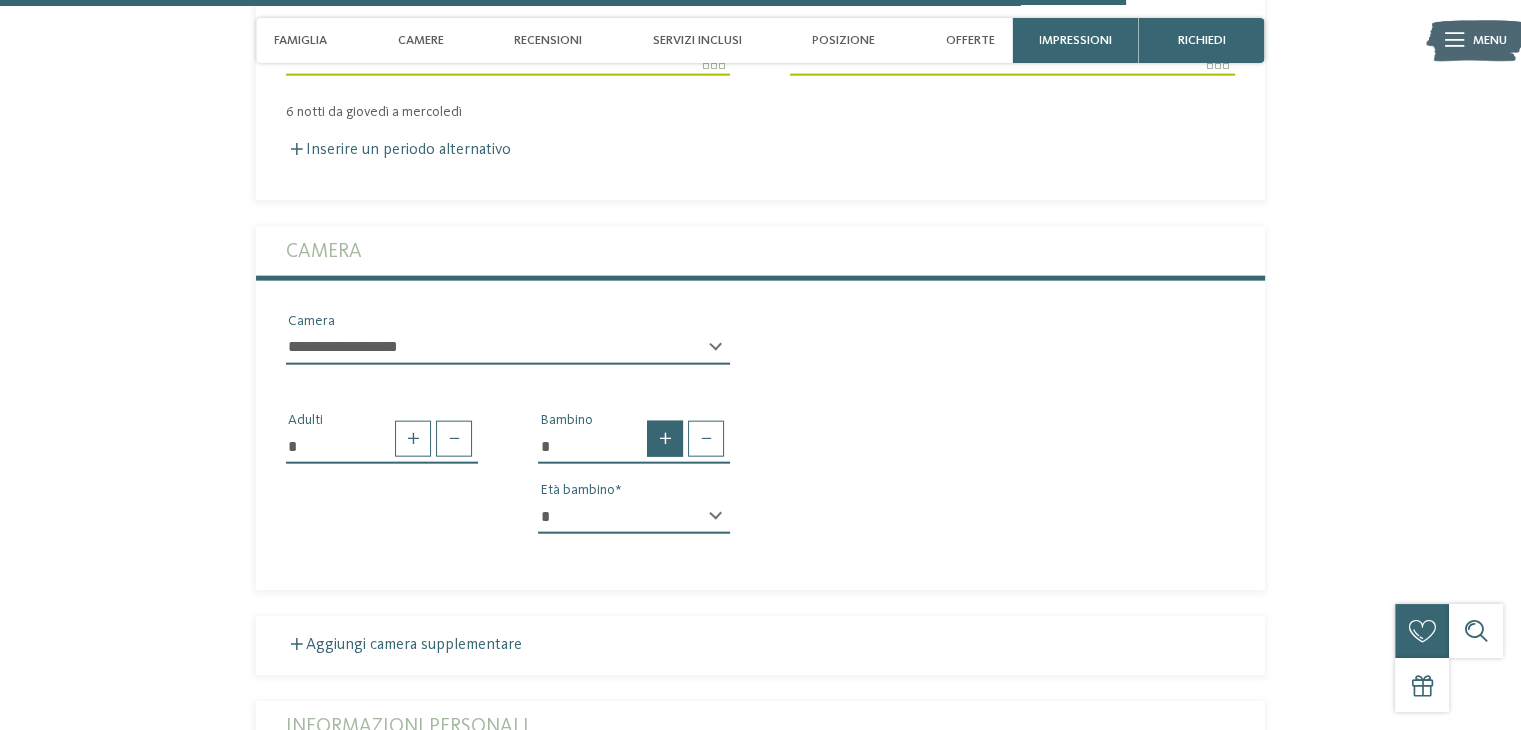 click at bounding box center (665, 439) 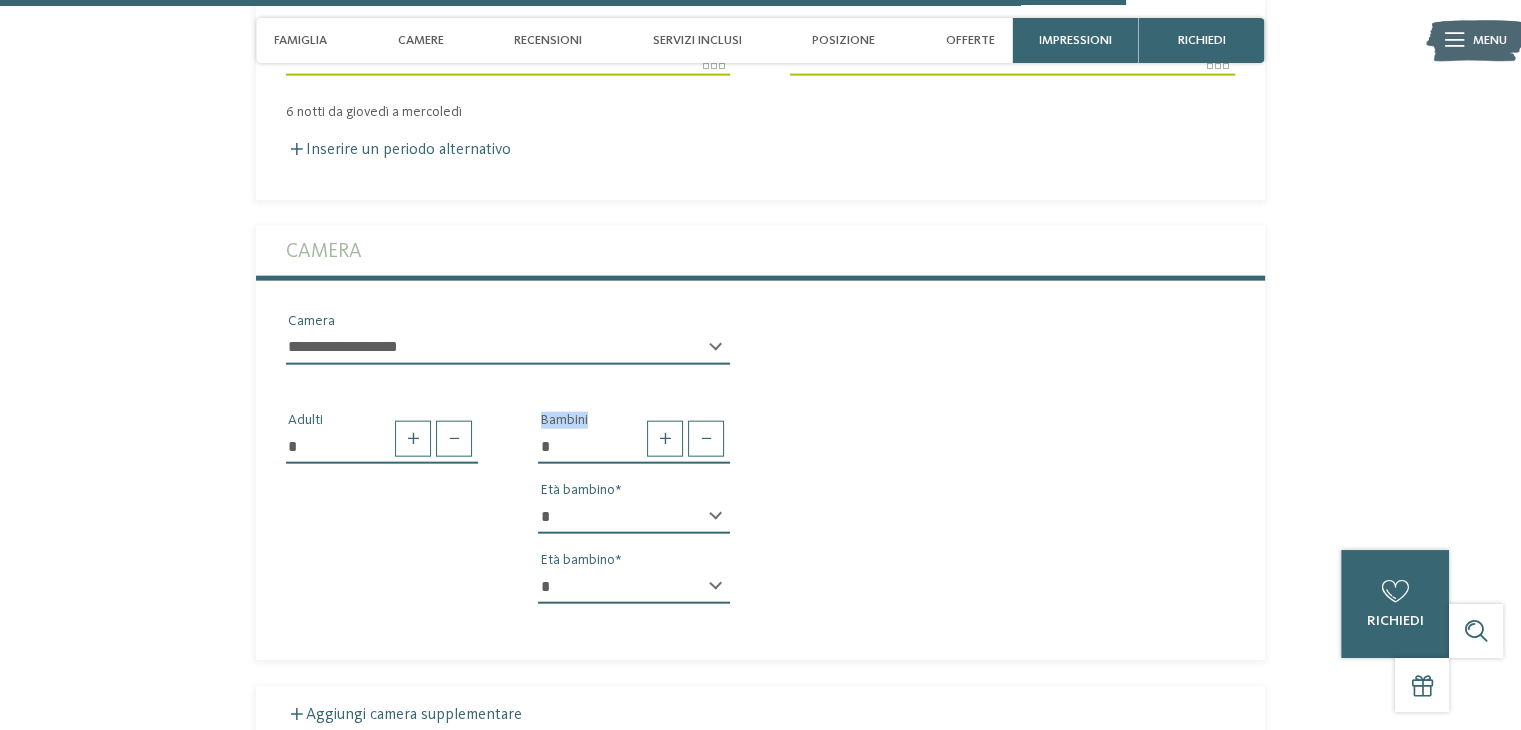 click on "* * * * * * * * * * * ** ** ** ** ** ** ** **" at bounding box center [634, 517] 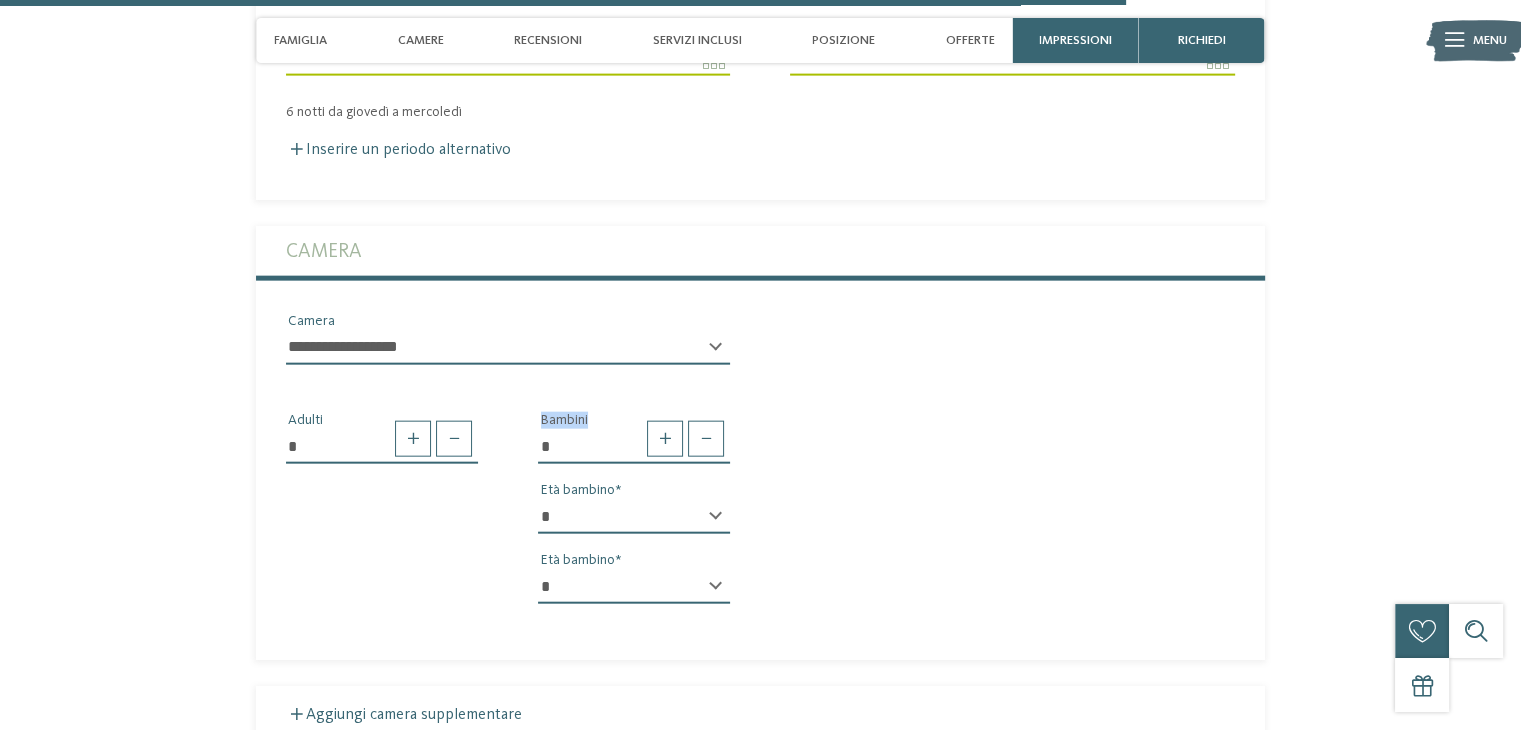 select on "*" 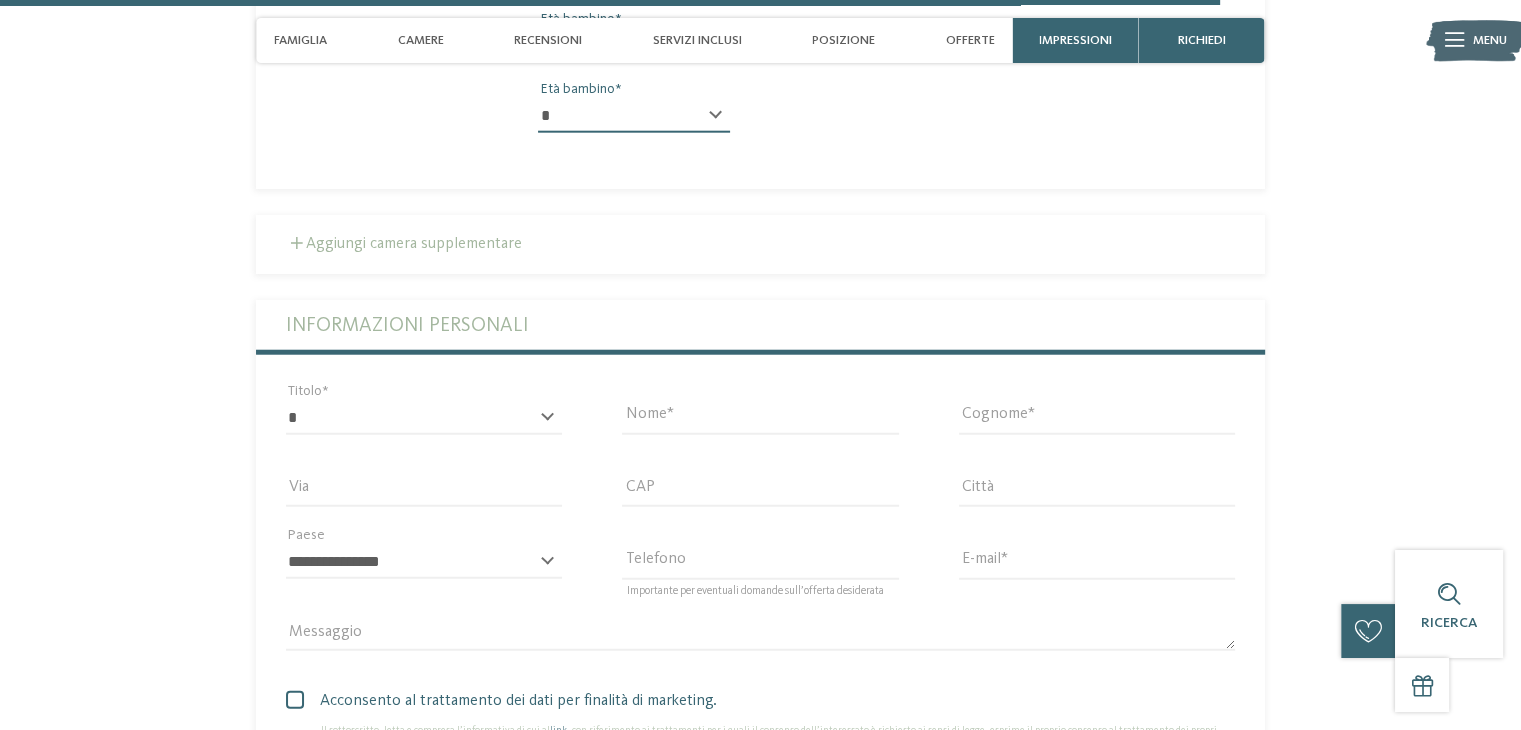 scroll, scrollTop: 5085, scrollLeft: 0, axis: vertical 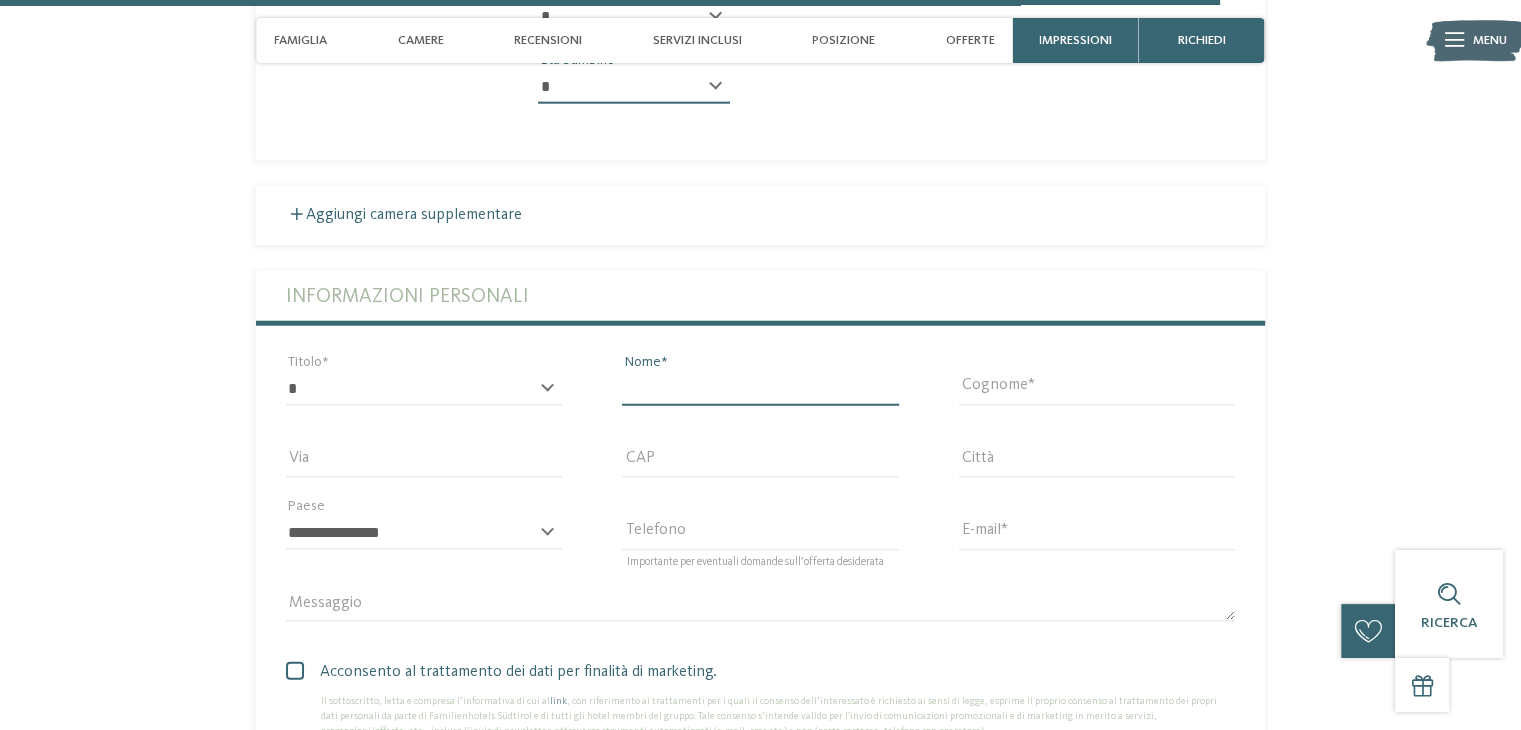 click on "Nome" at bounding box center (760, 389) 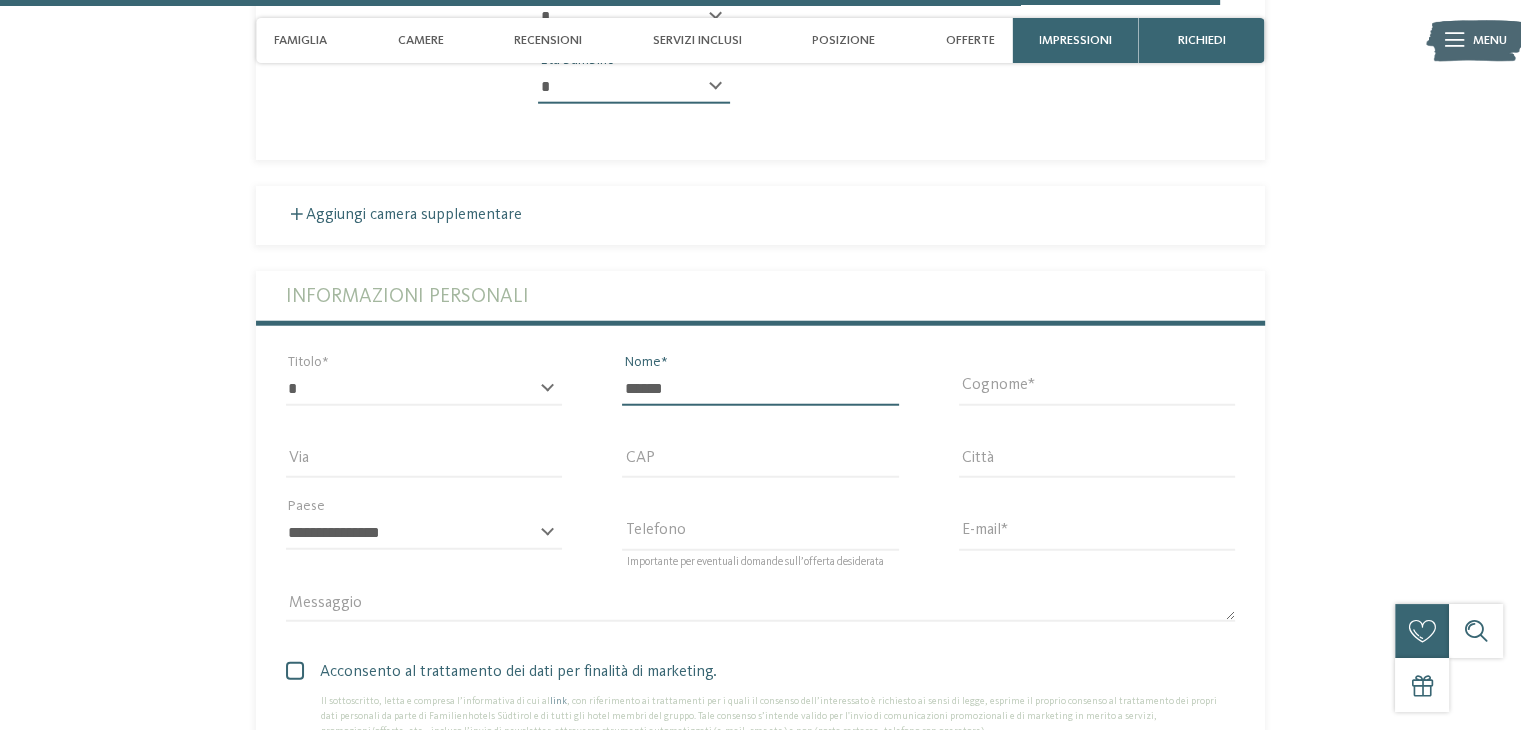 type on "******" 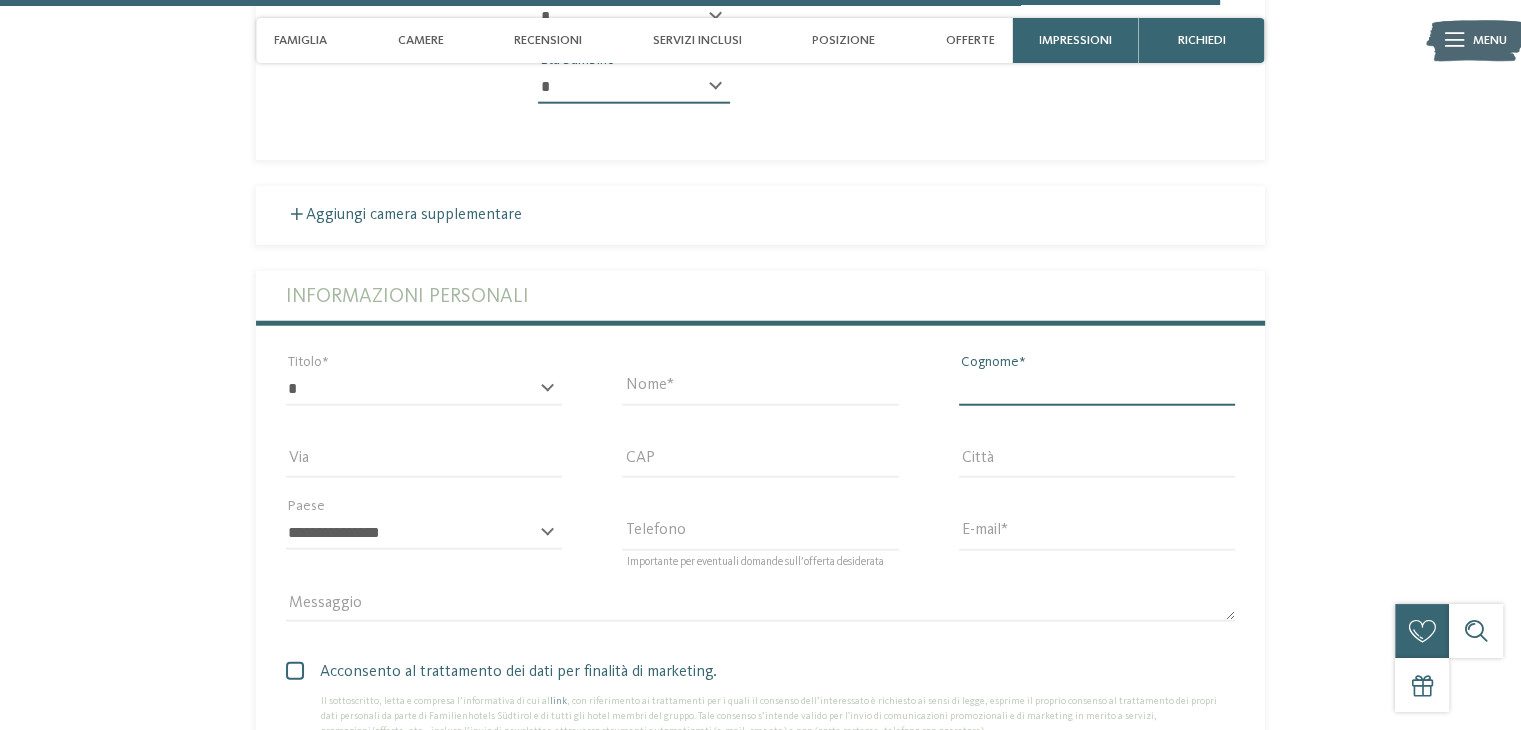 click on "Cognome" at bounding box center (1097, 389) 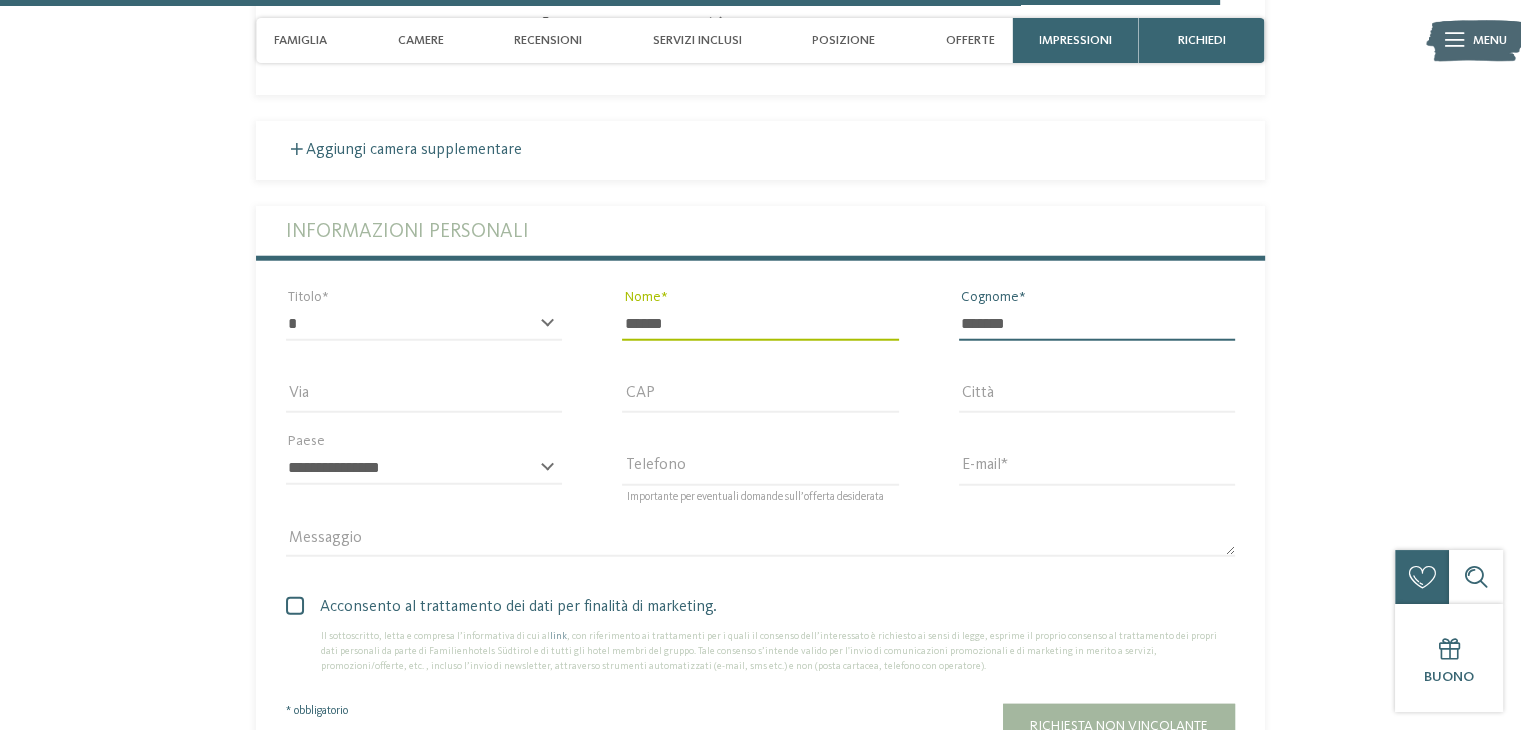 scroll, scrollTop: 5185, scrollLeft: 0, axis: vertical 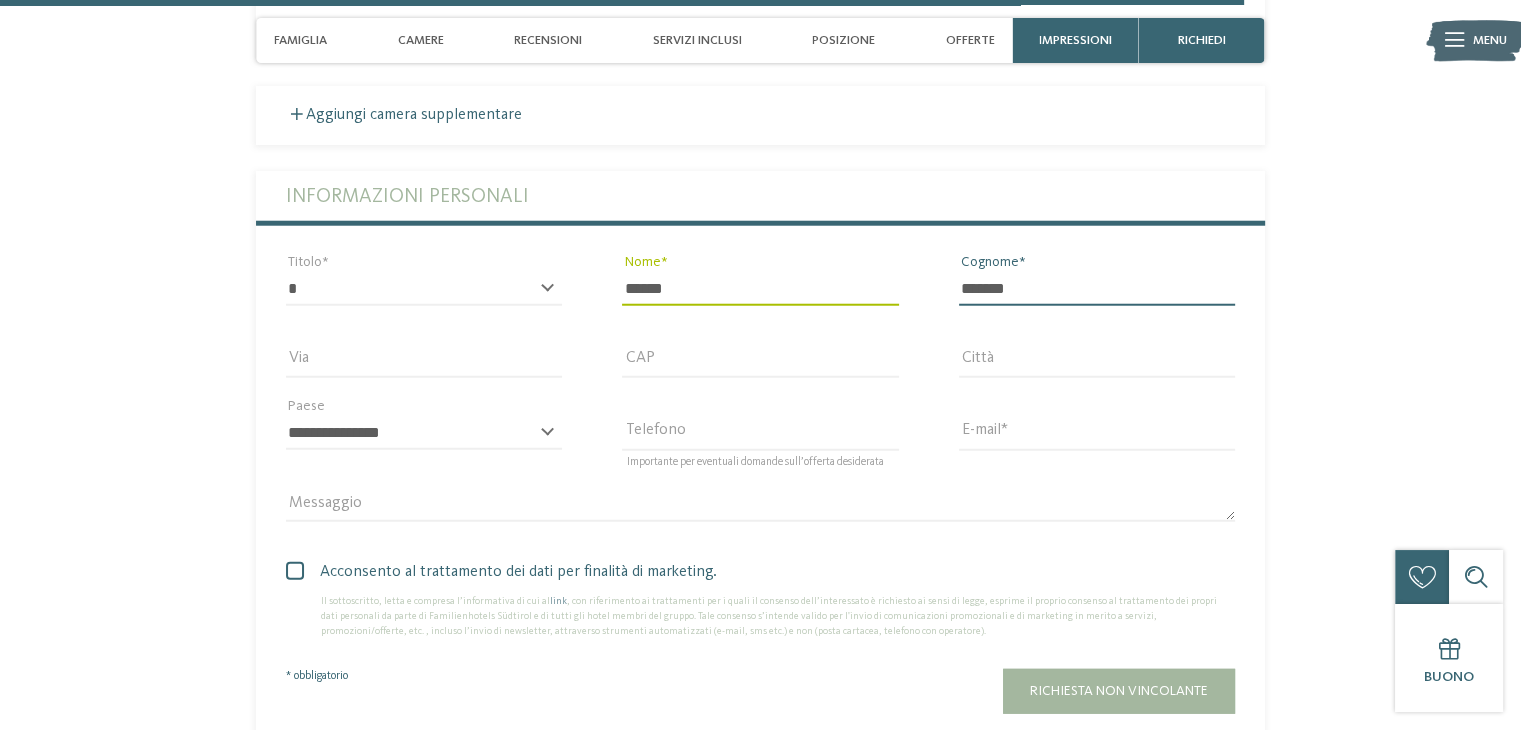 type on "*******" 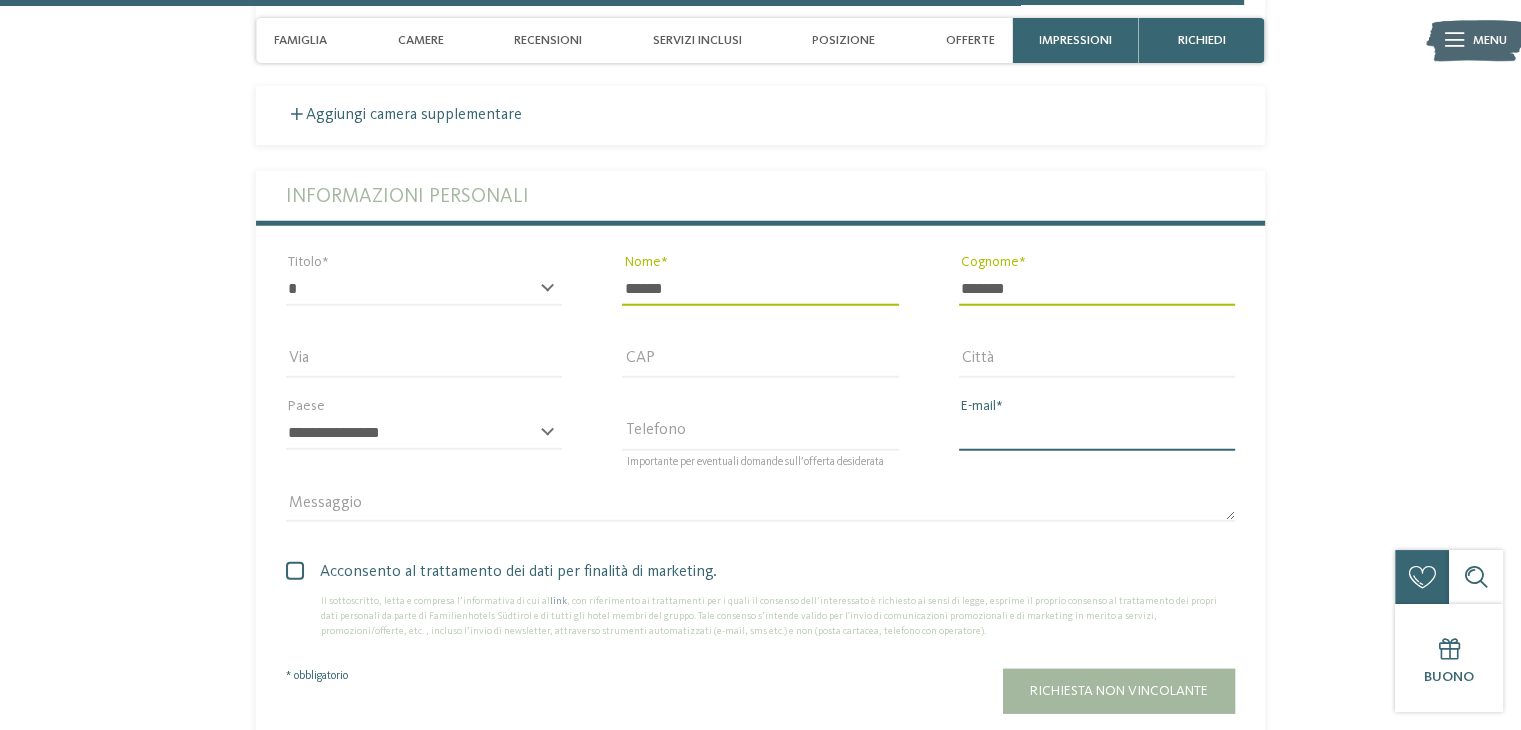 click on "E-mail" at bounding box center (1097, 433) 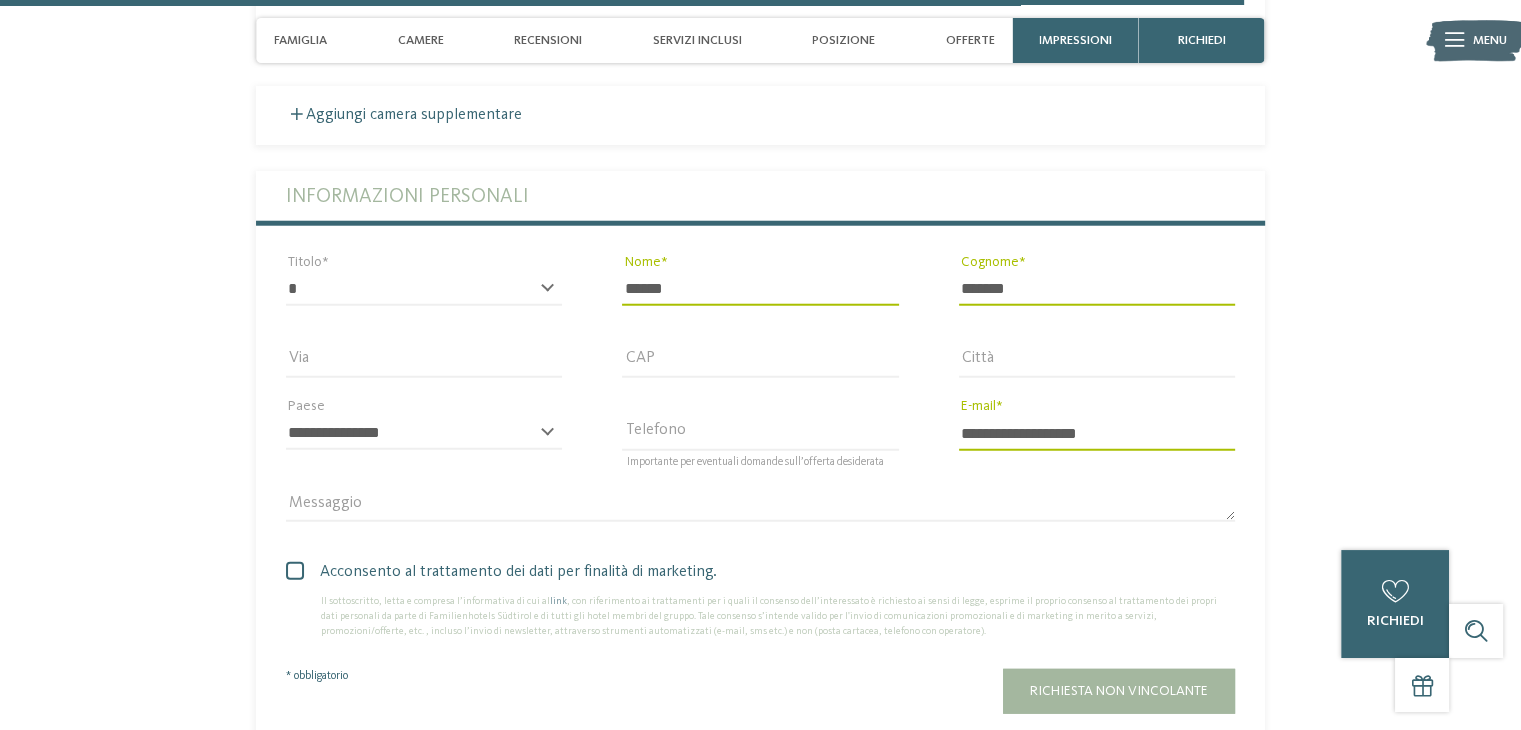 click at bounding box center (295, 571) 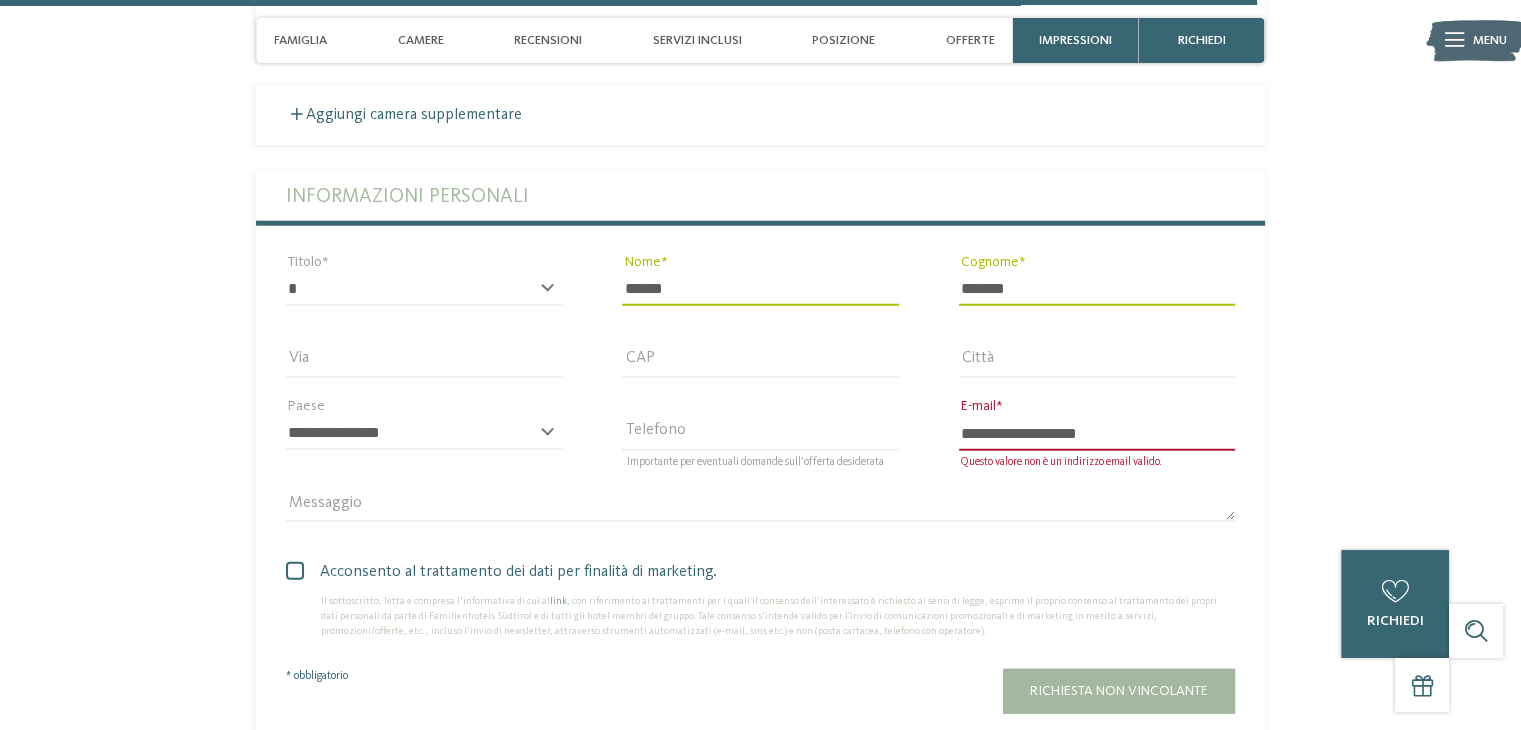 scroll, scrollTop: 5285, scrollLeft: 0, axis: vertical 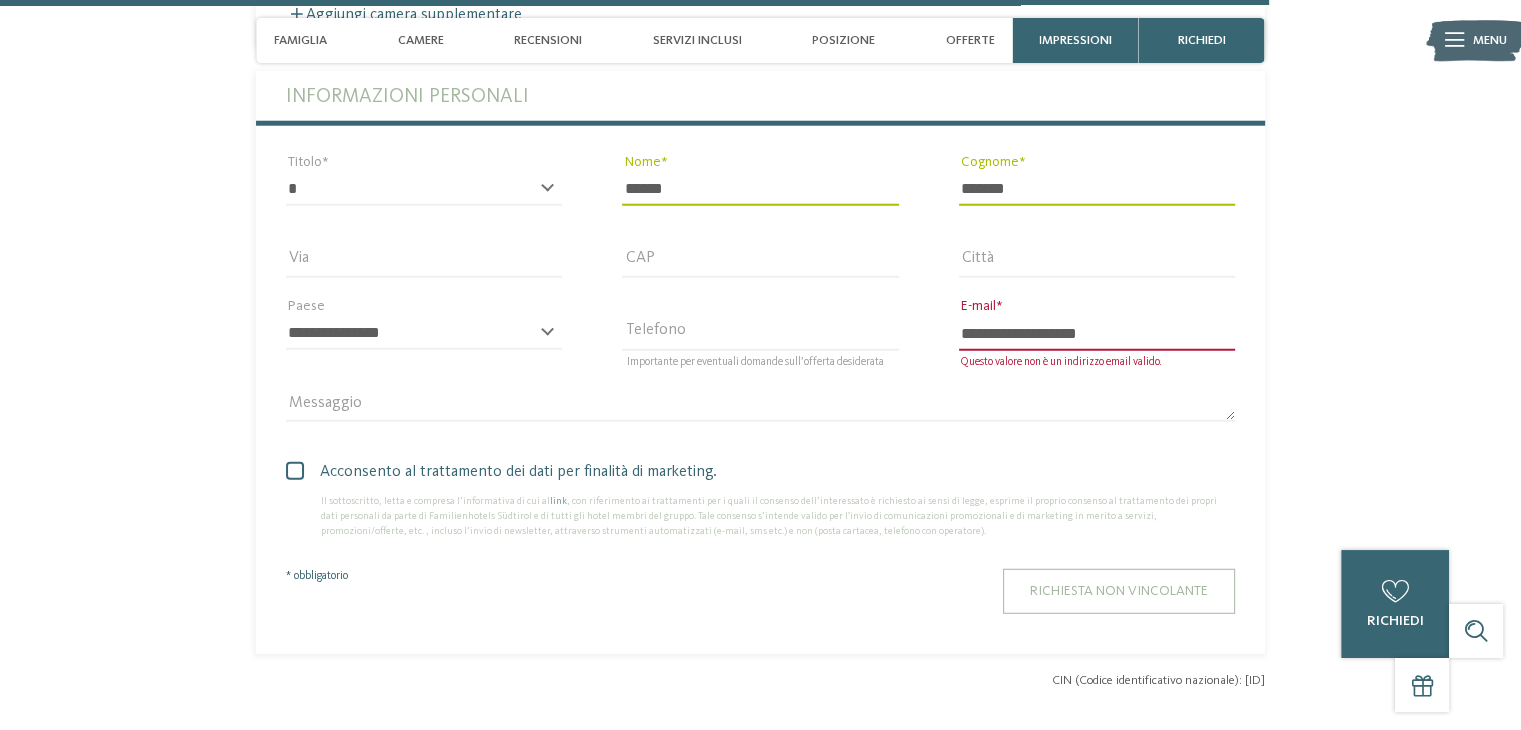 click on "Richiesta non vincolante" at bounding box center [1119, 591] 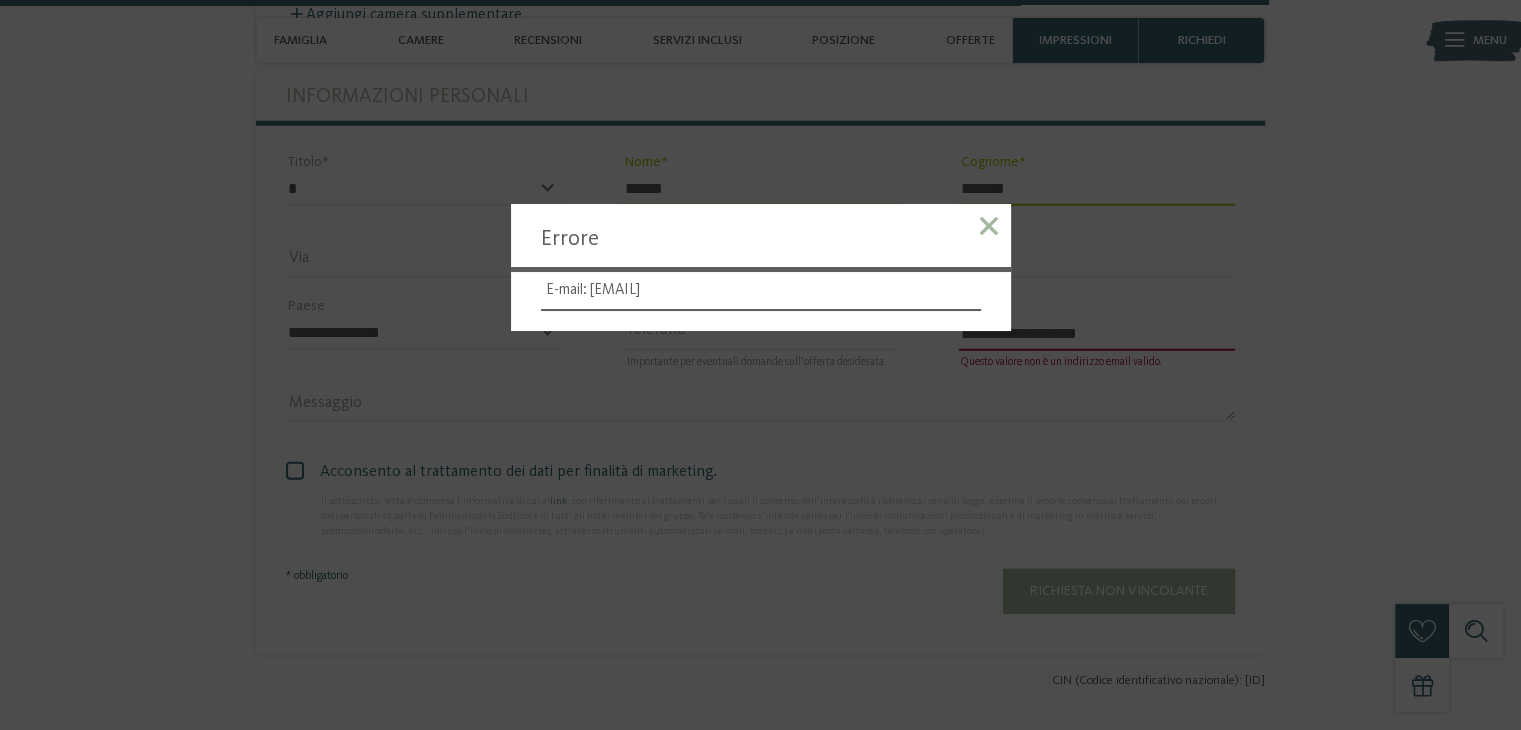 click at bounding box center (989, 226) 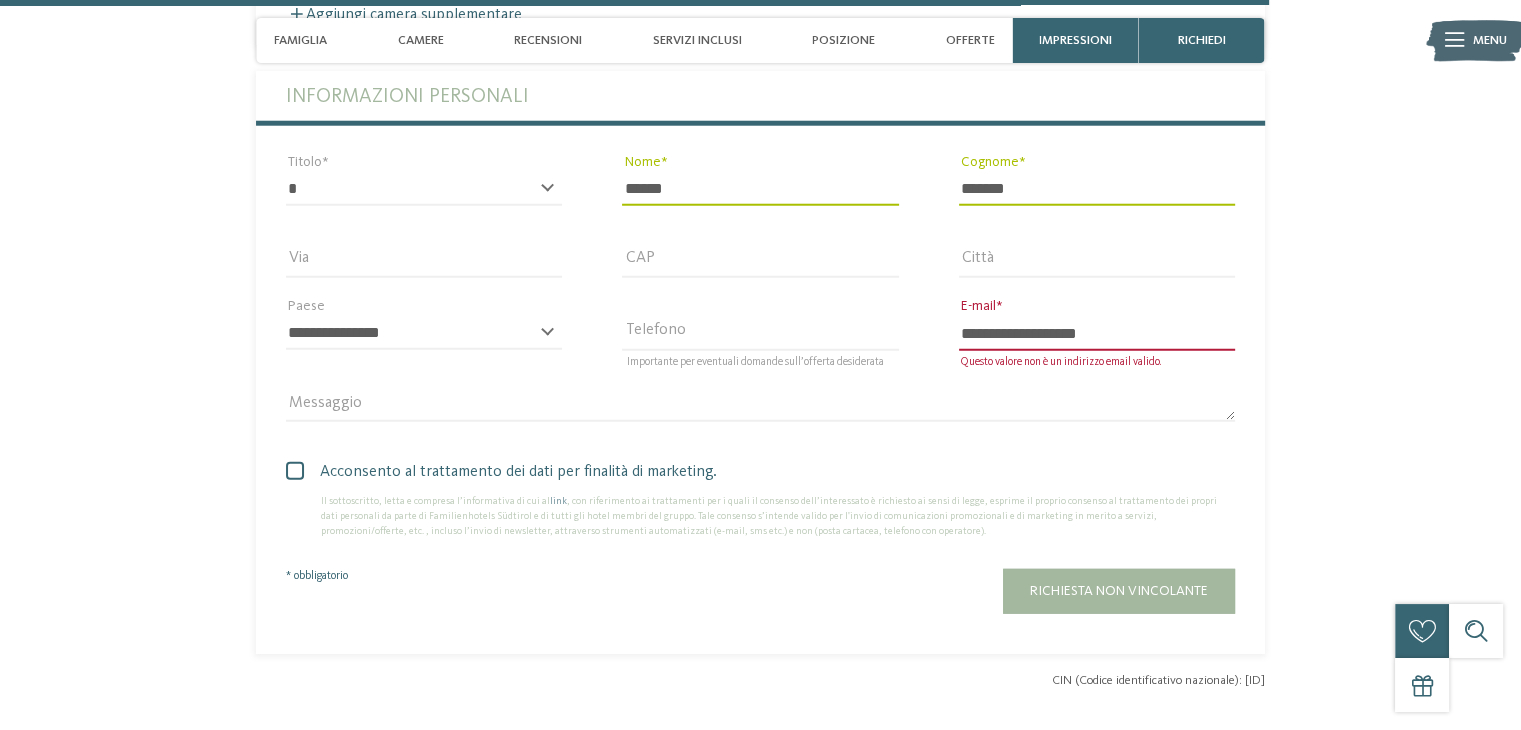 click on "**********" at bounding box center [1097, 333] 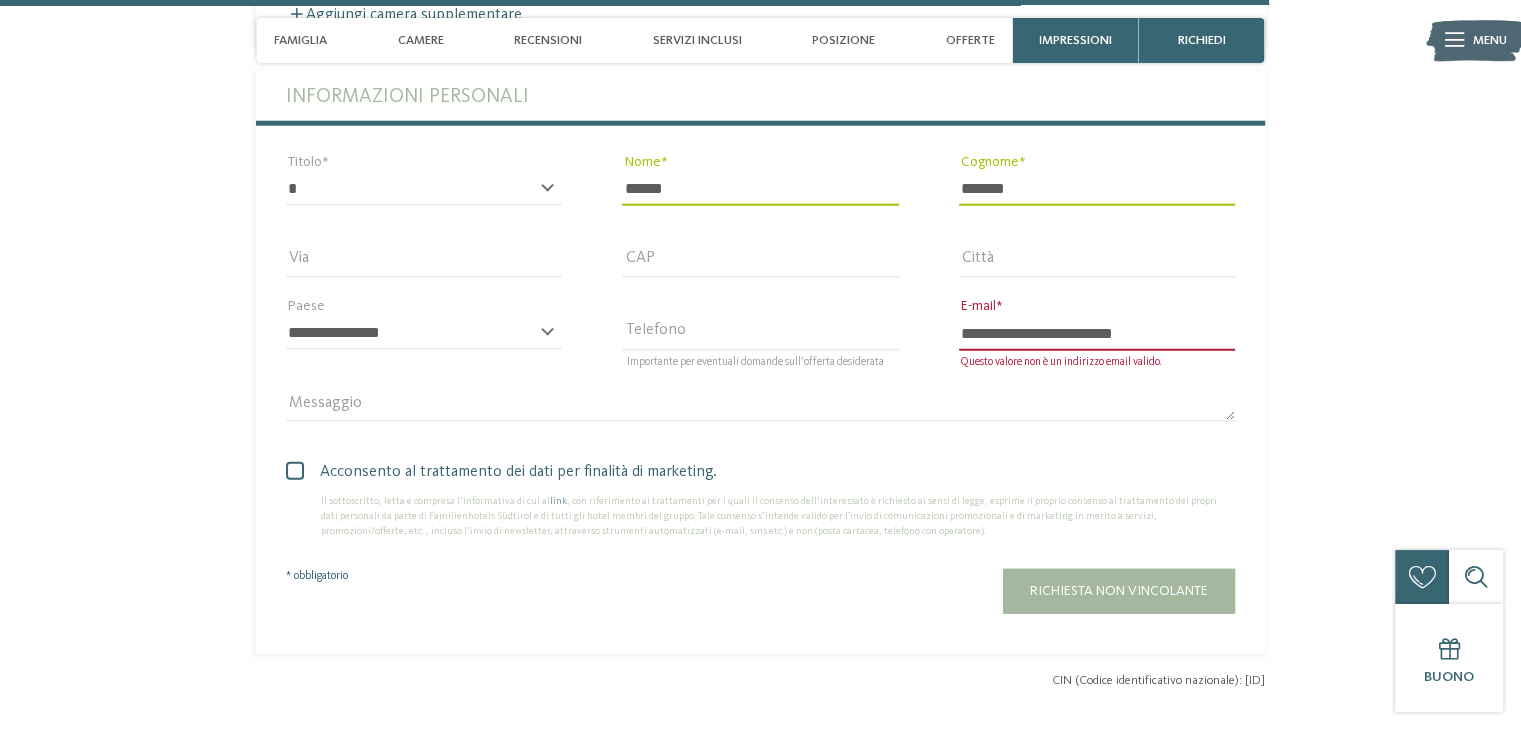 type on "**********" 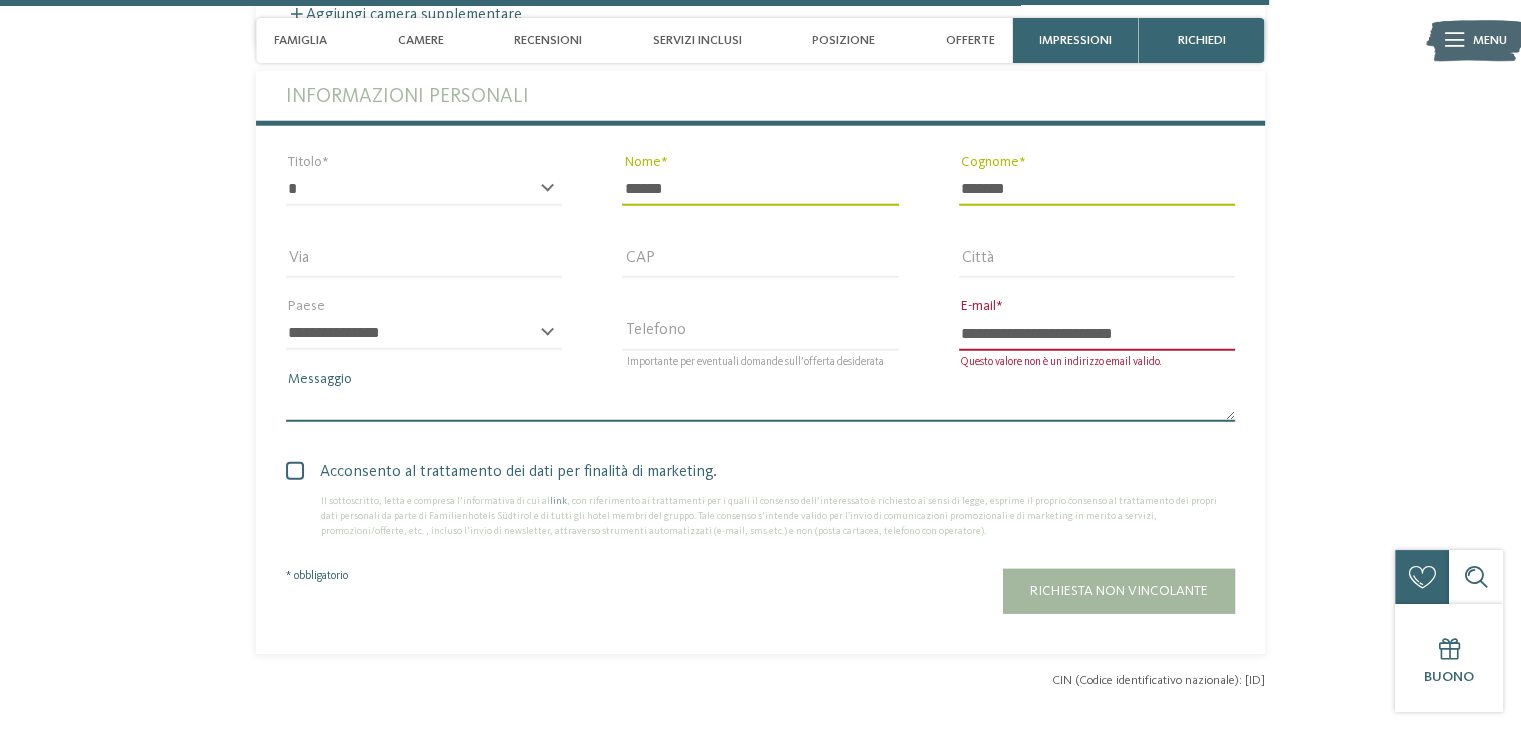 click on "Messaggio" at bounding box center (760, 406) 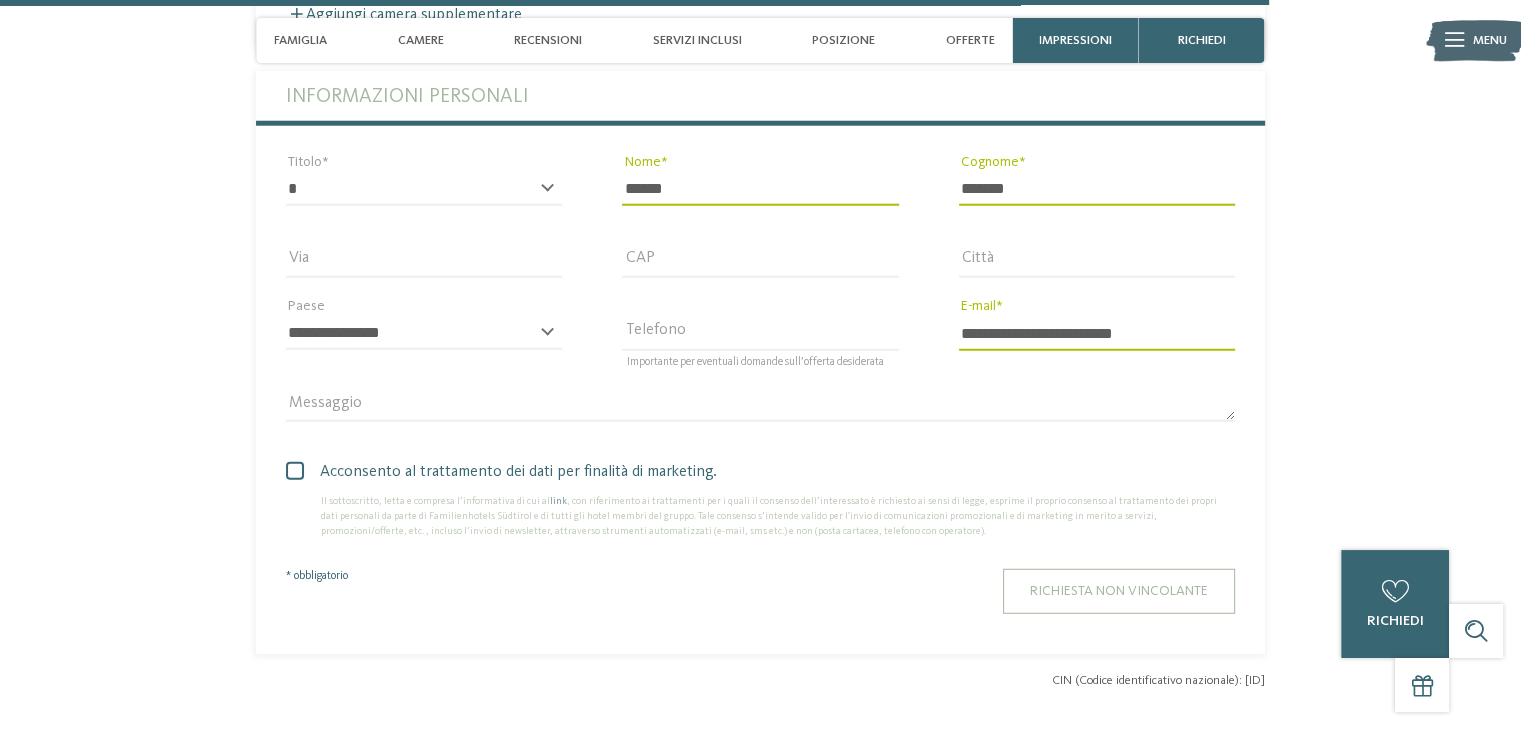 click on "Richiesta non vincolante" at bounding box center [1119, 591] 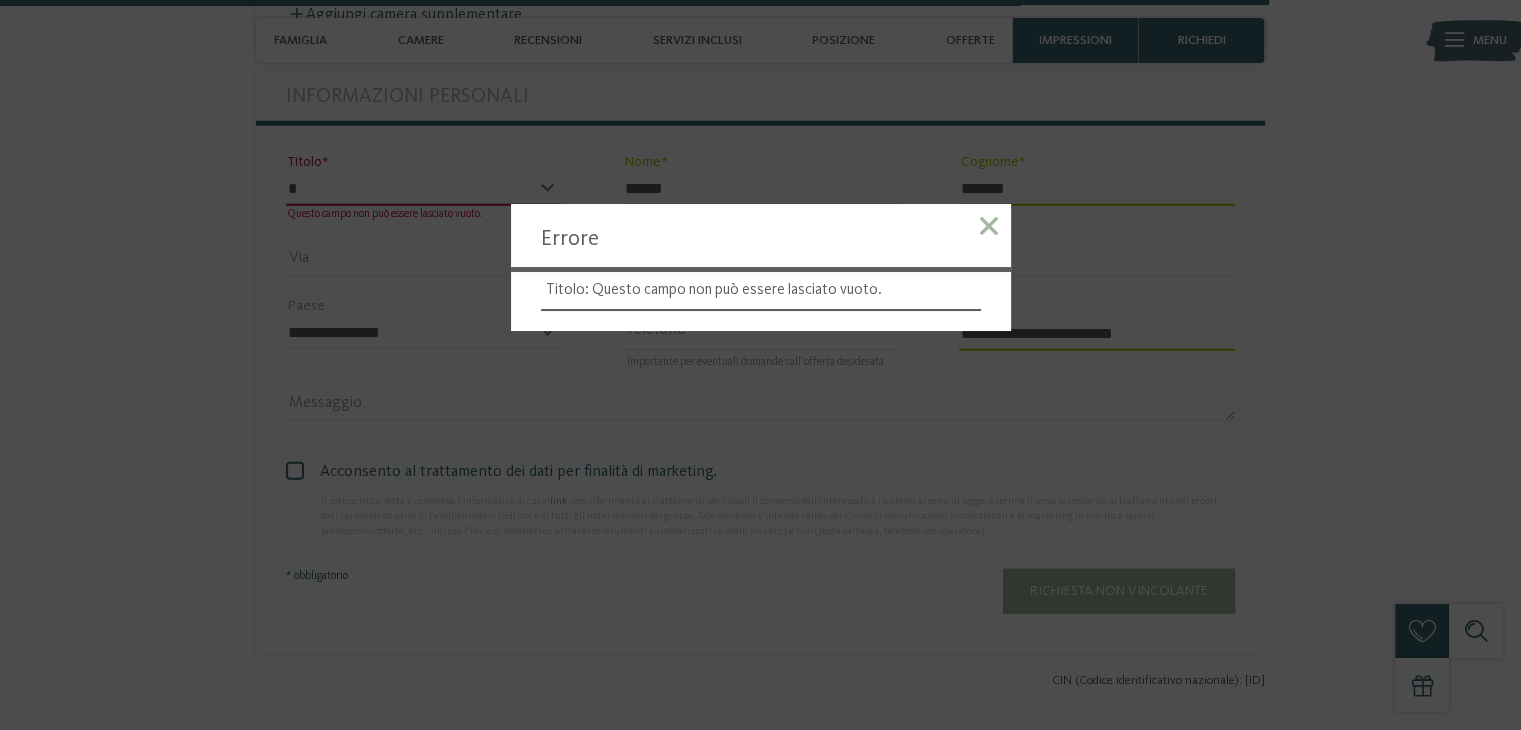 click at bounding box center (989, 226) 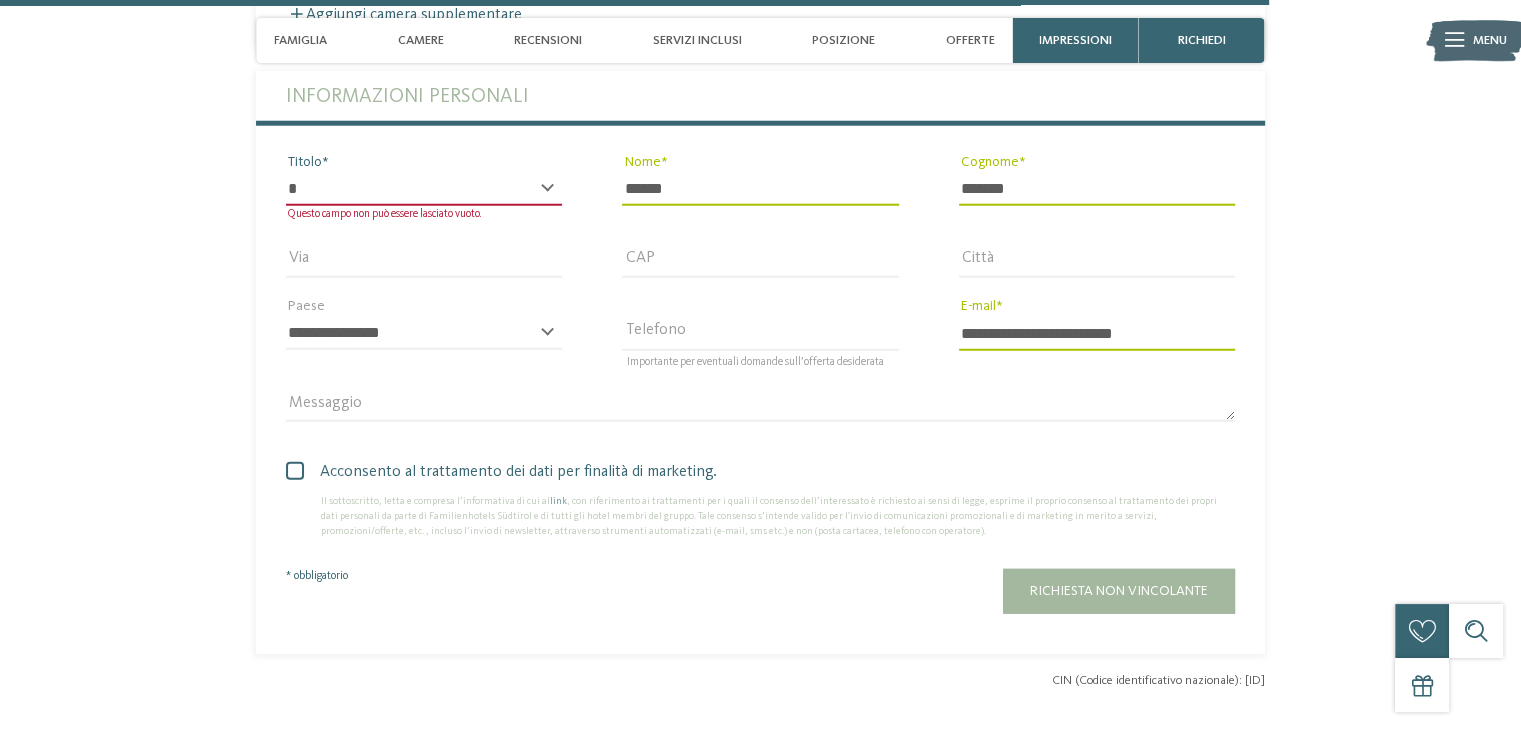 click on "* ****** ******* ******** ******" at bounding box center [424, 189] 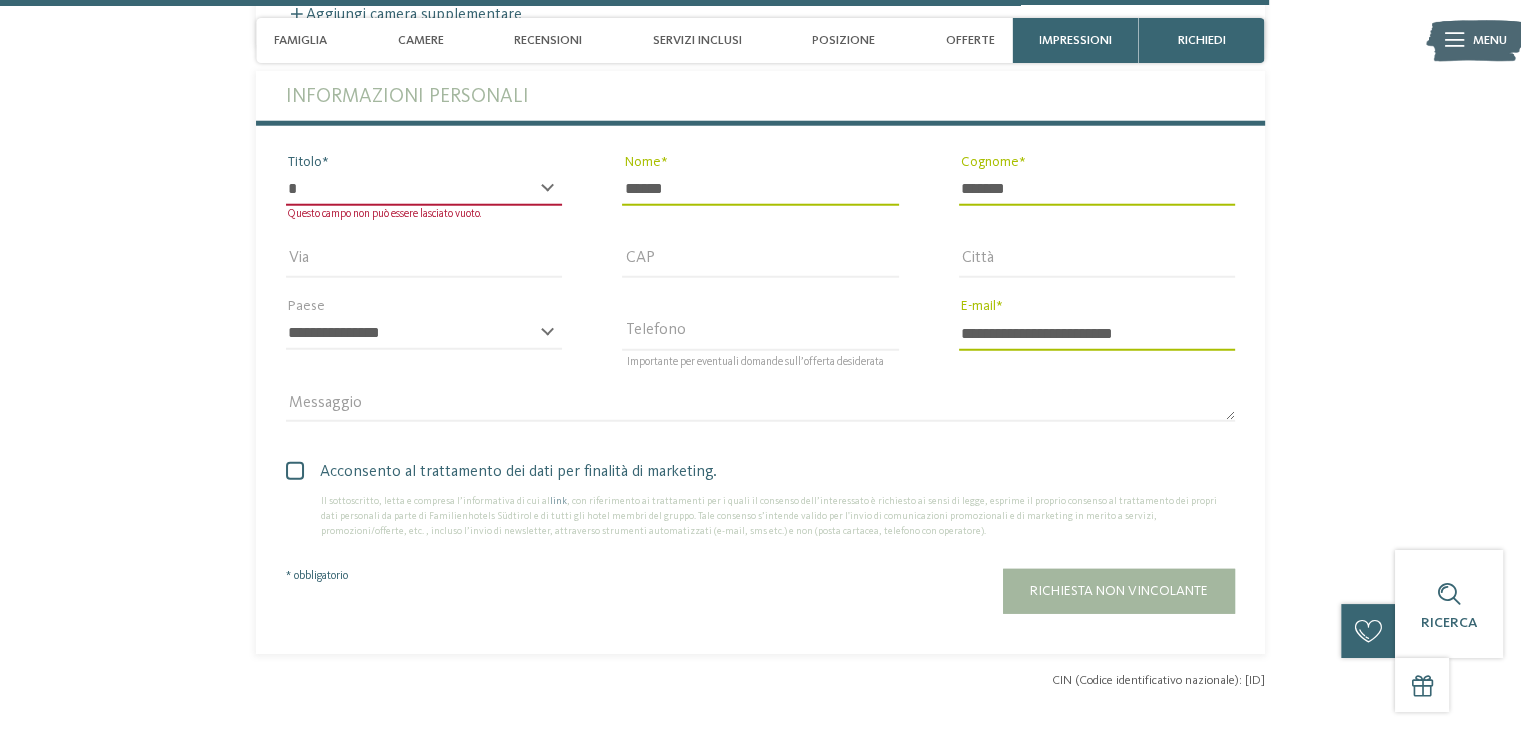 select on "*" 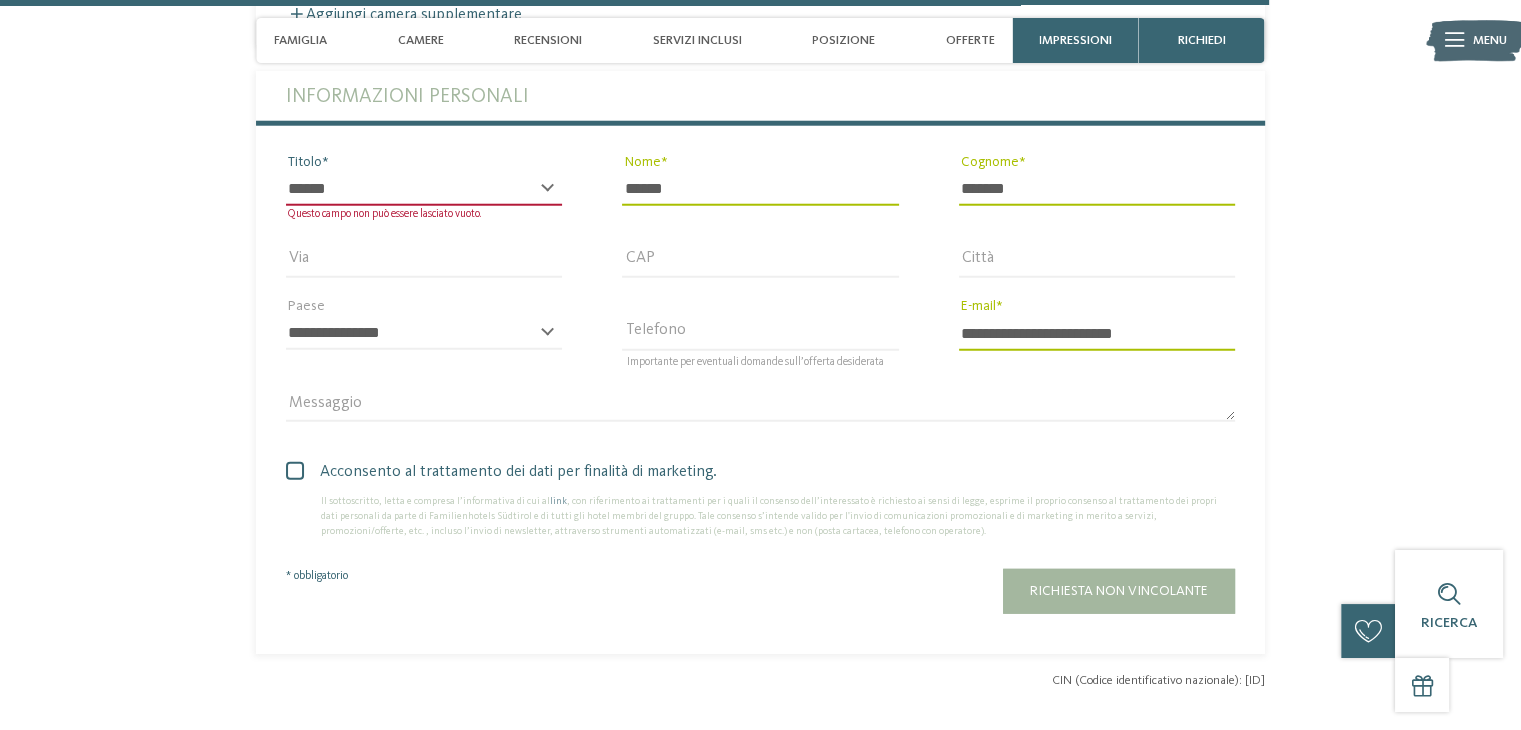 click on "* ****** ******* ******** ******" at bounding box center [424, 189] 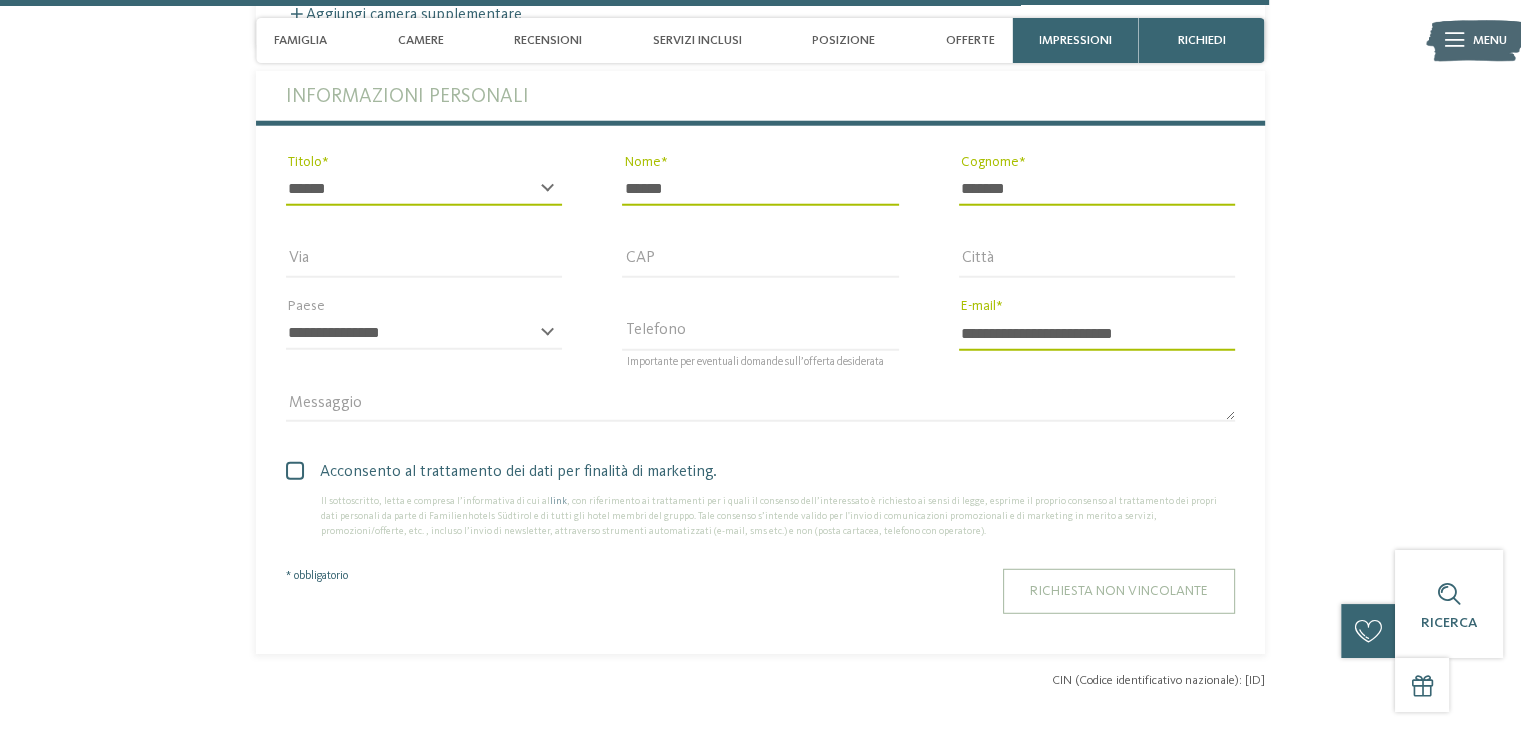 click on "Richiesta non vincolante" at bounding box center (1119, 591) 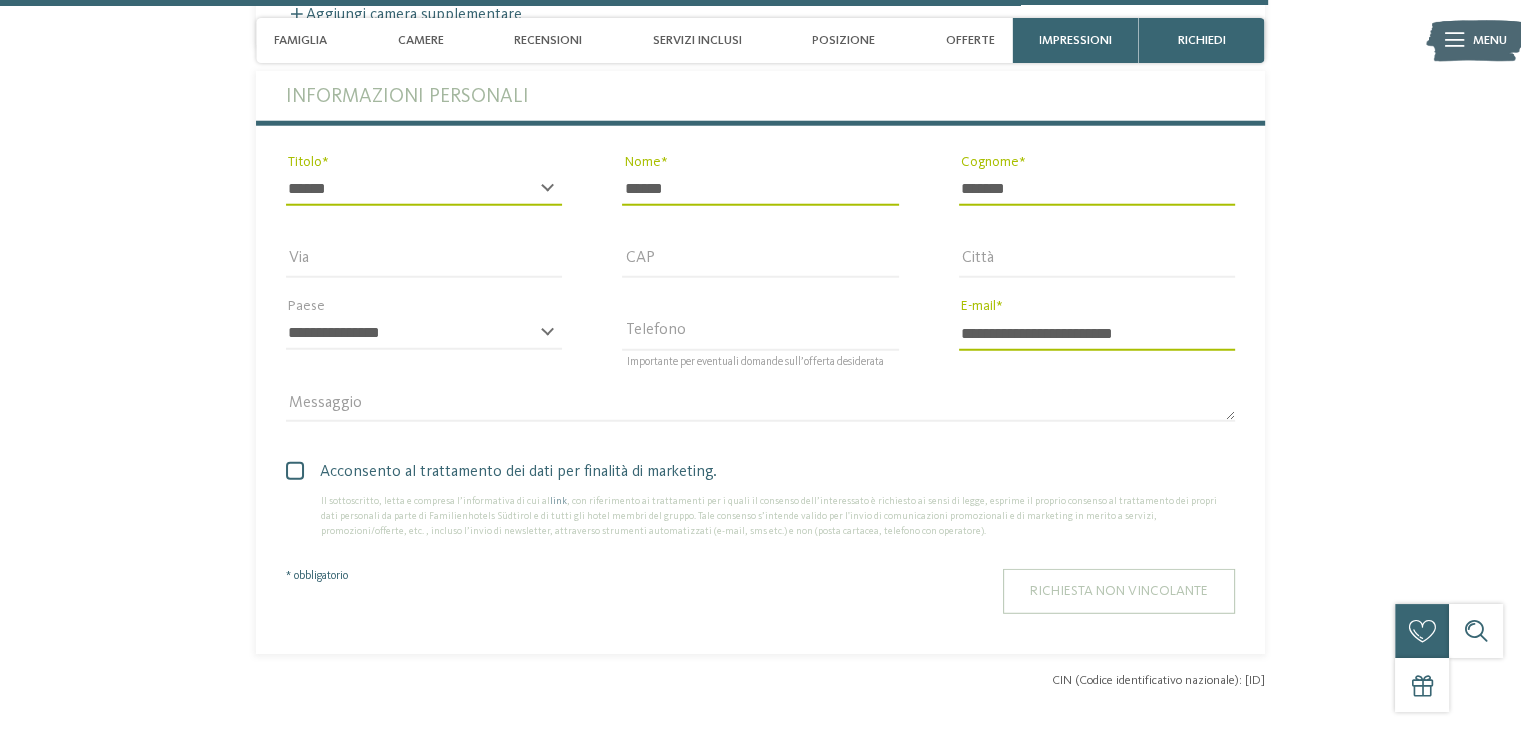 scroll, scrollTop: 5282, scrollLeft: 0, axis: vertical 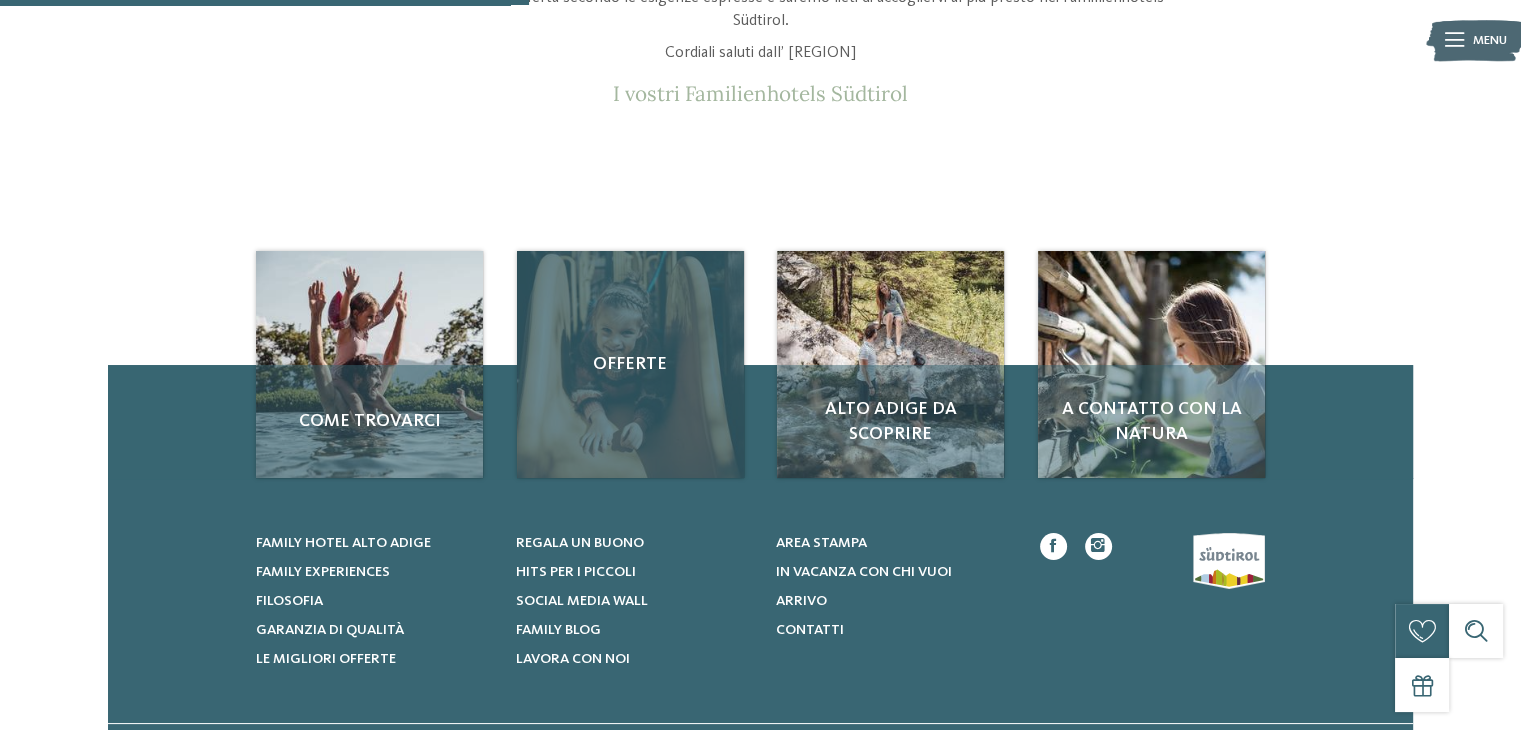 click on "Offerte" at bounding box center (630, 364) 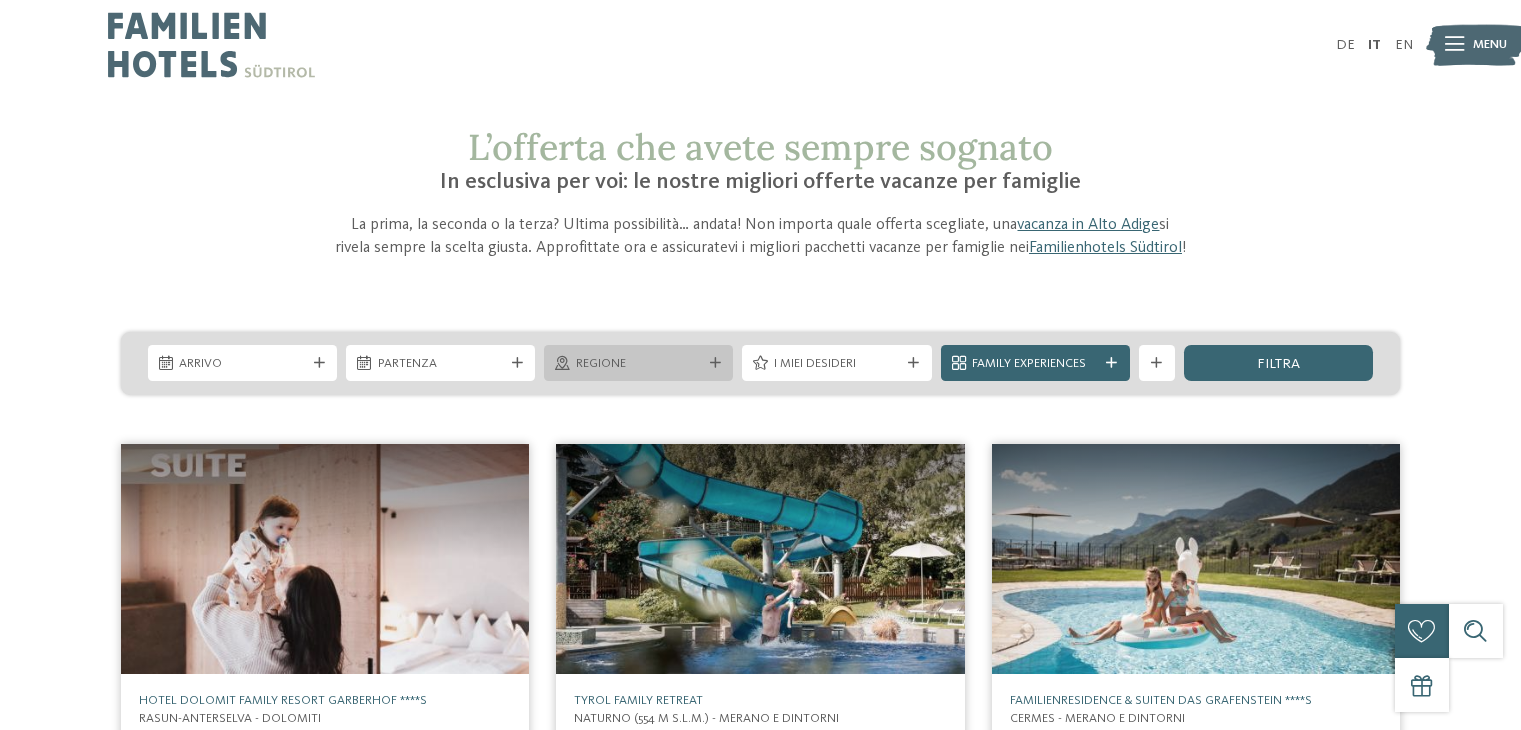 scroll, scrollTop: 0, scrollLeft: 0, axis: both 